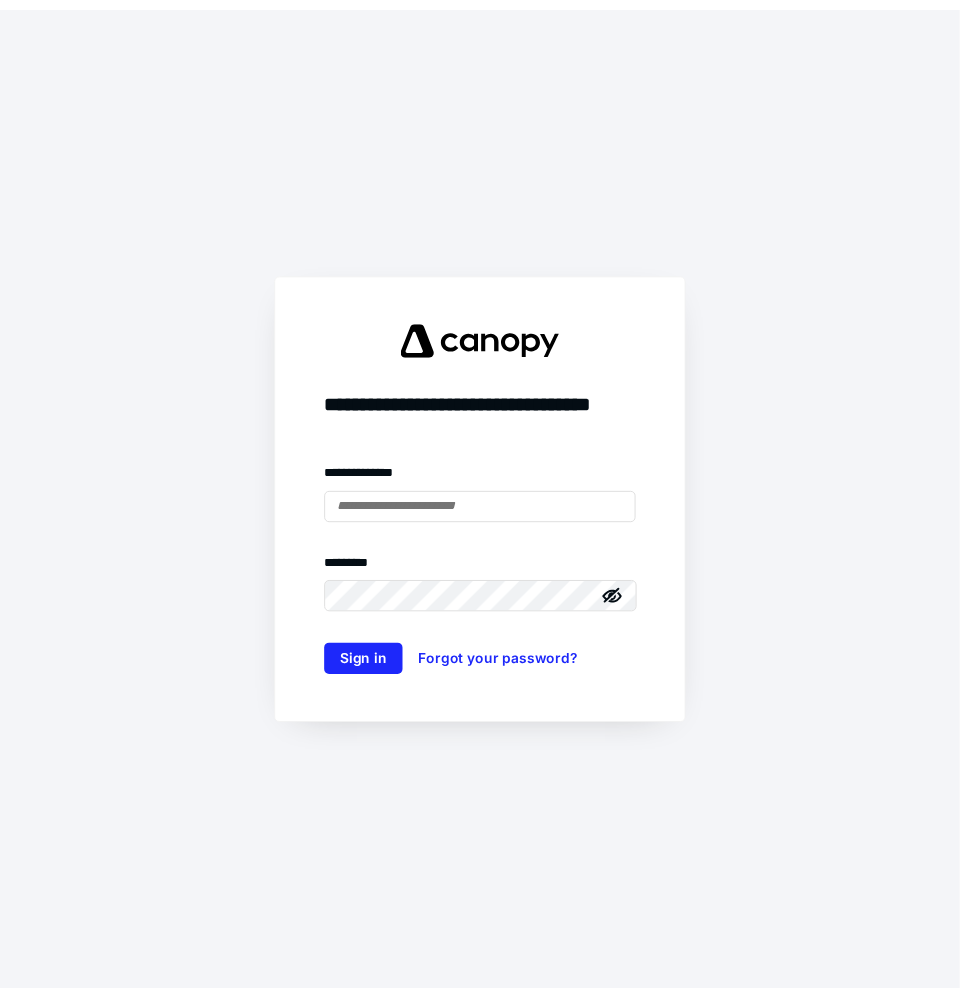 scroll, scrollTop: 0, scrollLeft: 0, axis: both 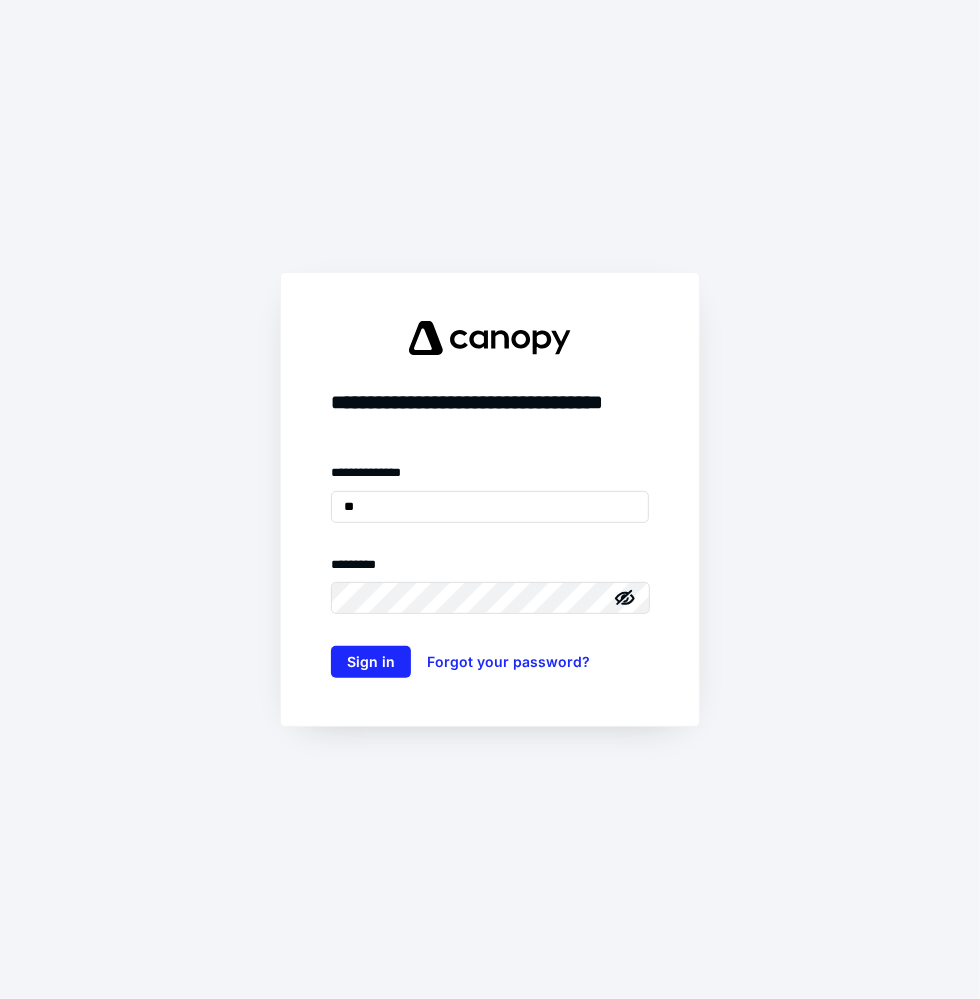 type on "**********" 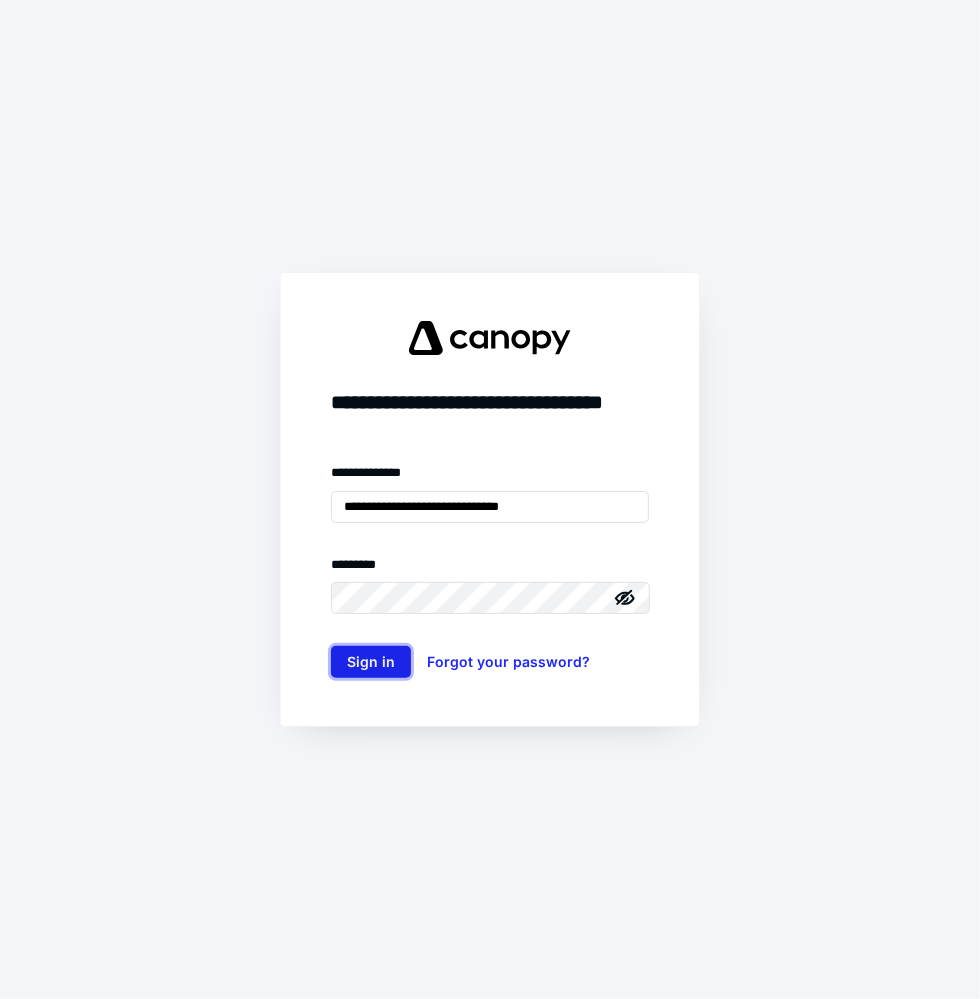 click on "Sign in" at bounding box center [371, 662] 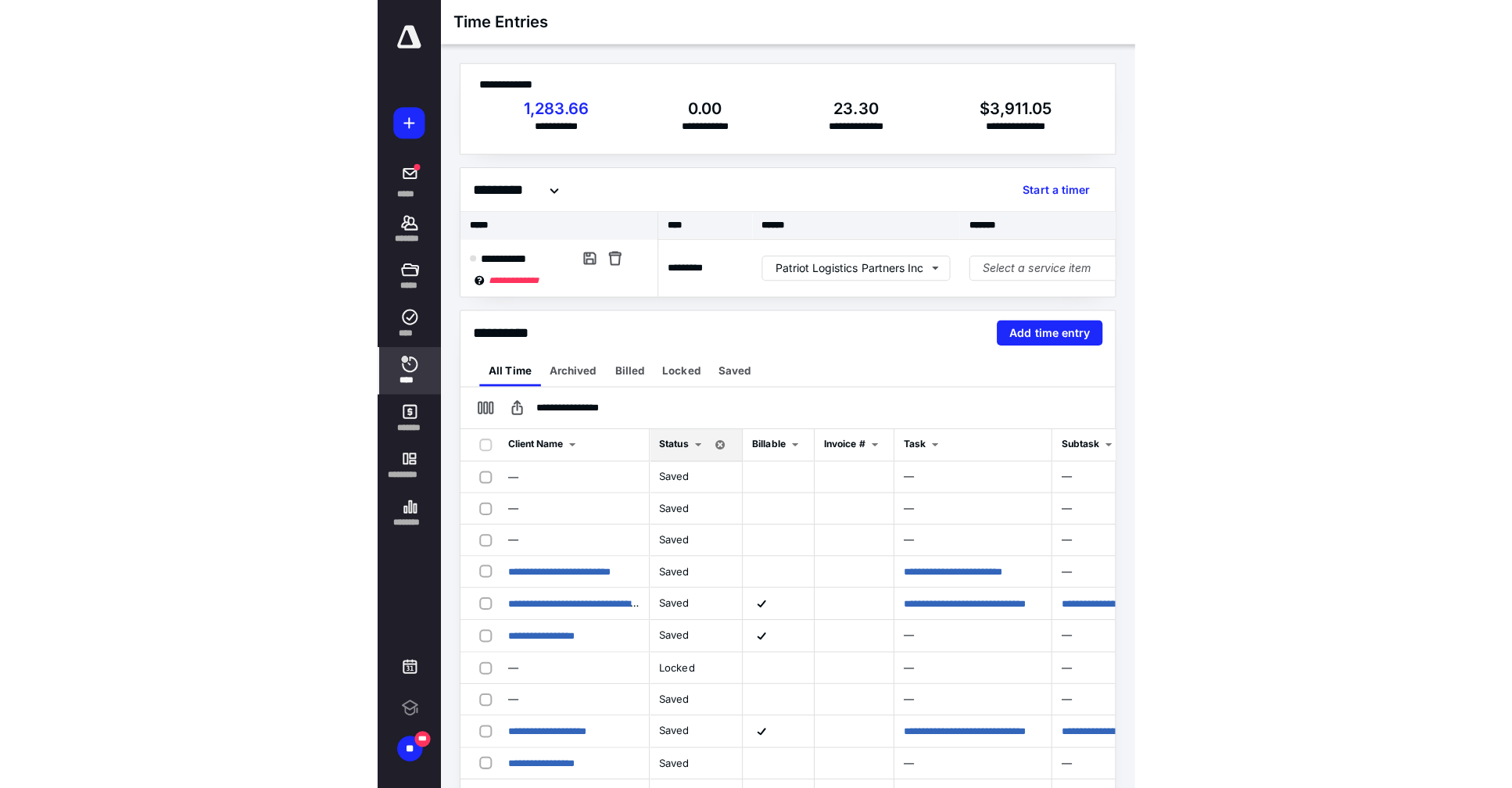 scroll, scrollTop: 0, scrollLeft: 0, axis: both 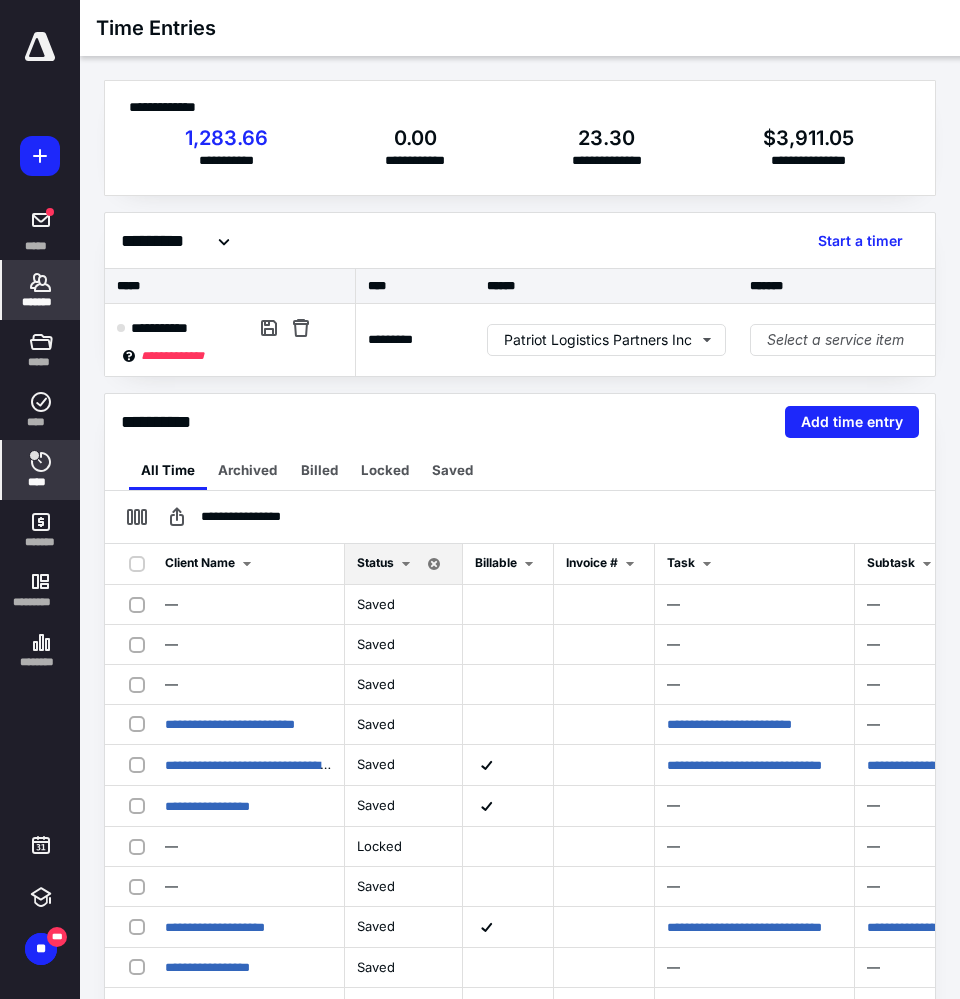 click on "*******" at bounding box center (41, 290) 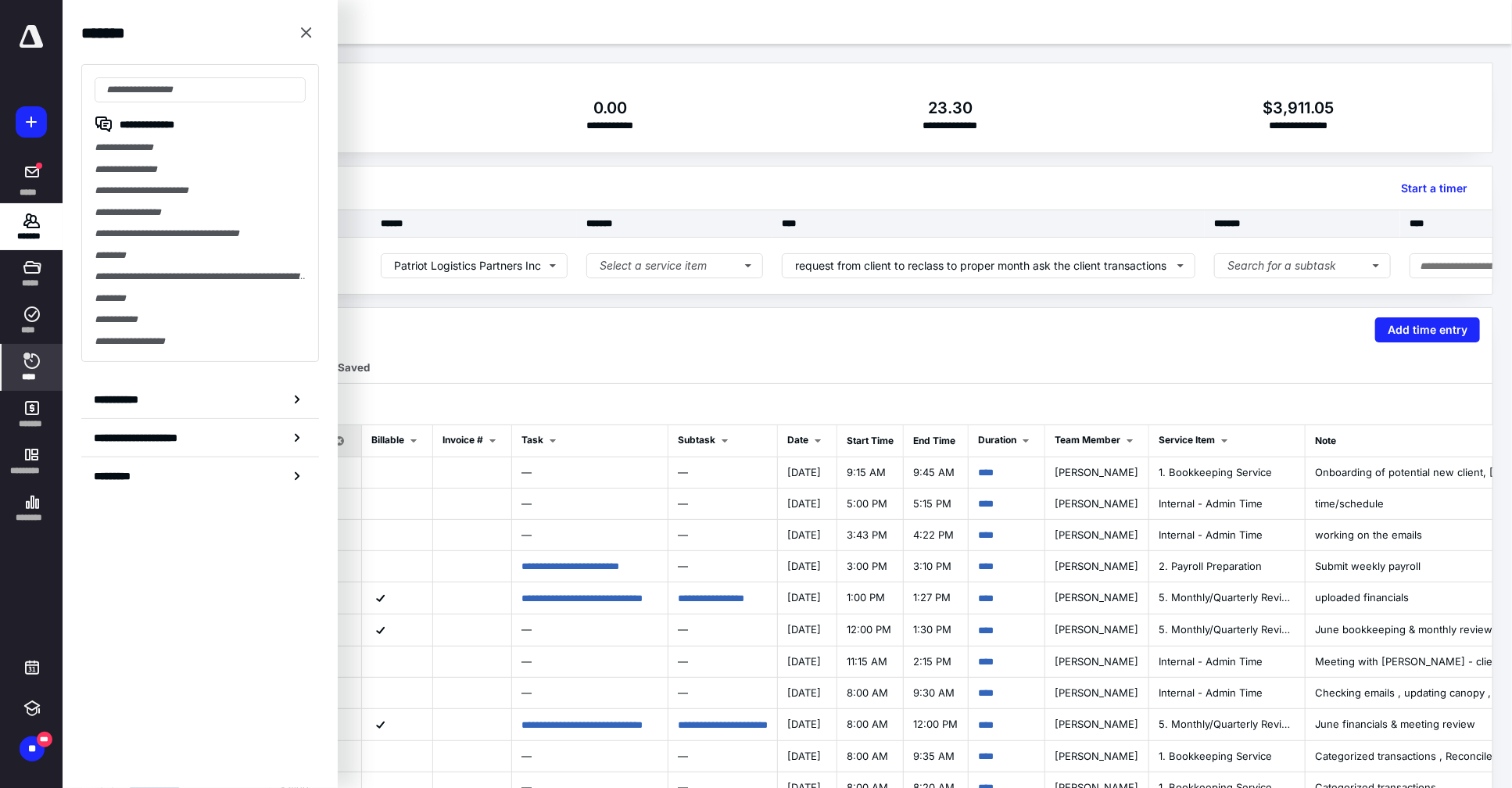 click on "**********" at bounding box center [200, 394] 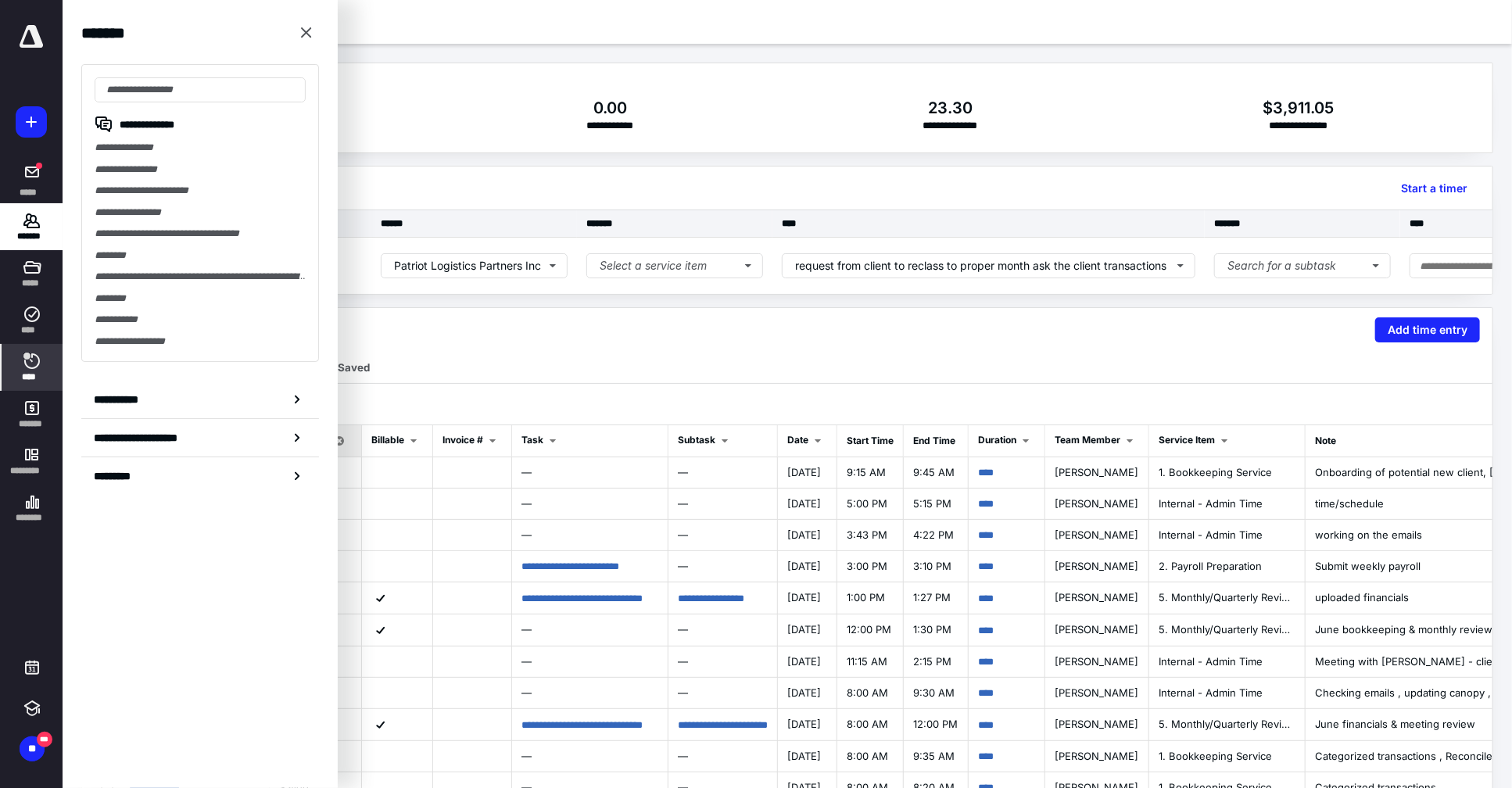 click 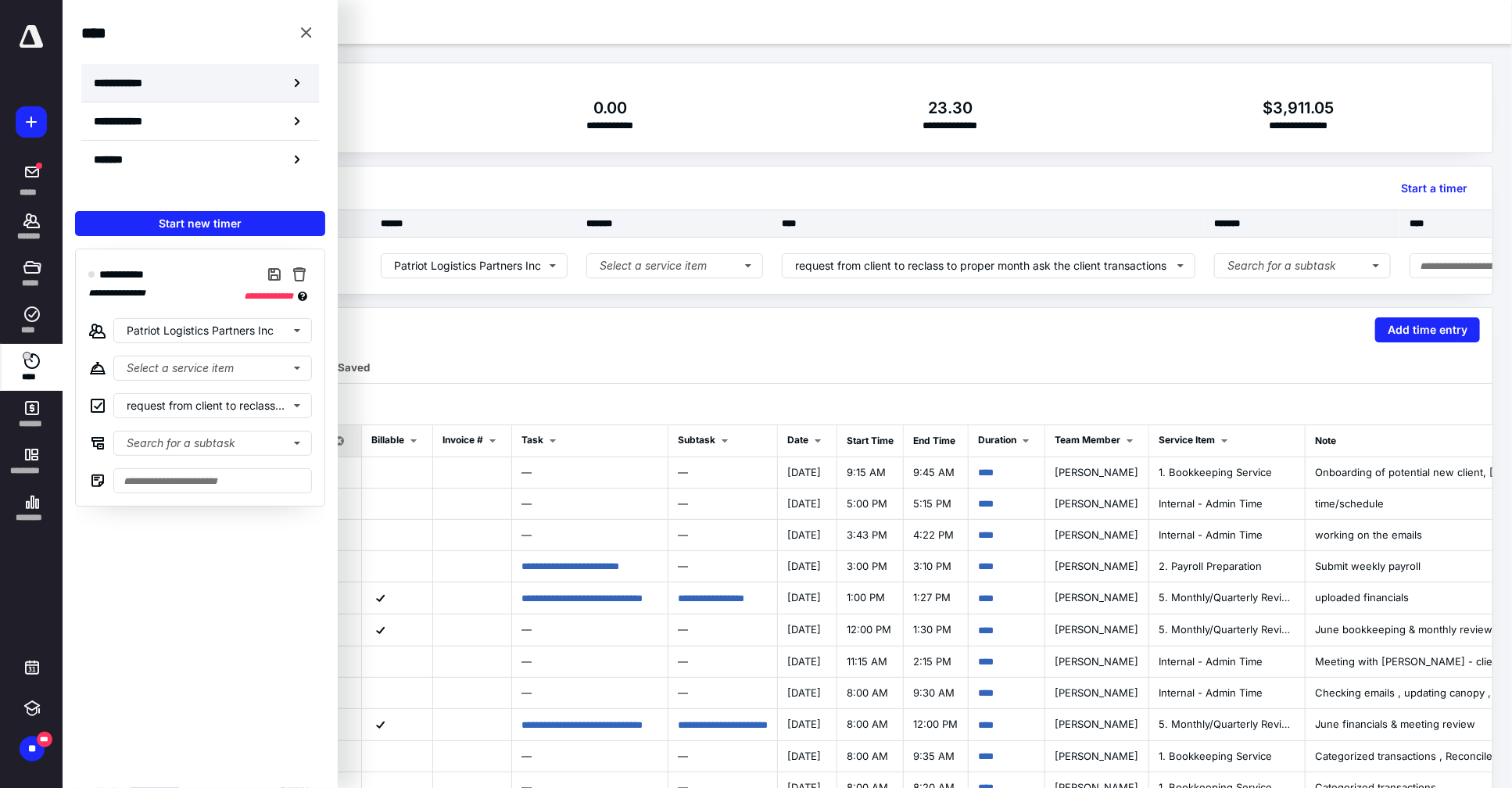 click on "**********" at bounding box center (200, 83) 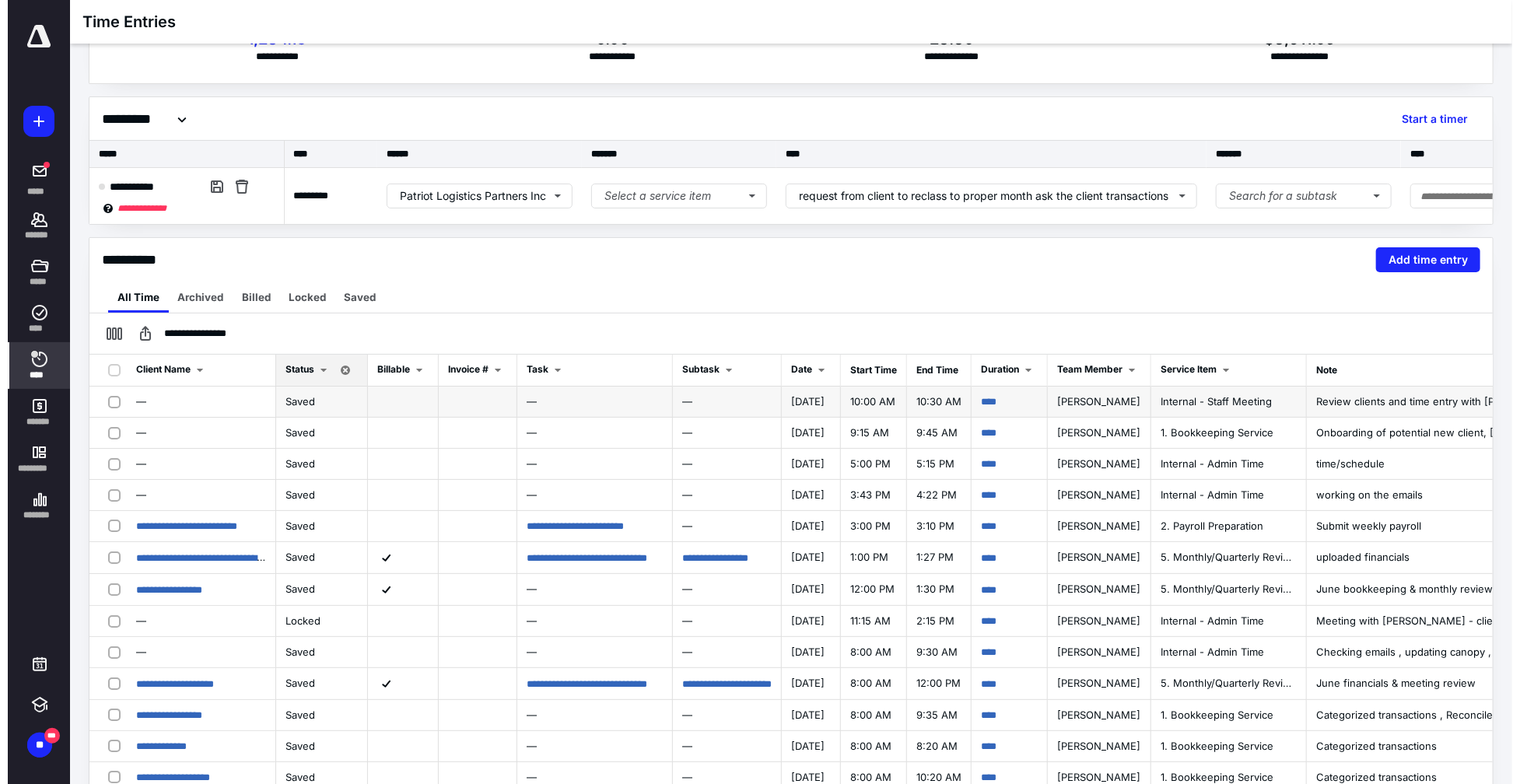 scroll, scrollTop: 0, scrollLeft: 0, axis: both 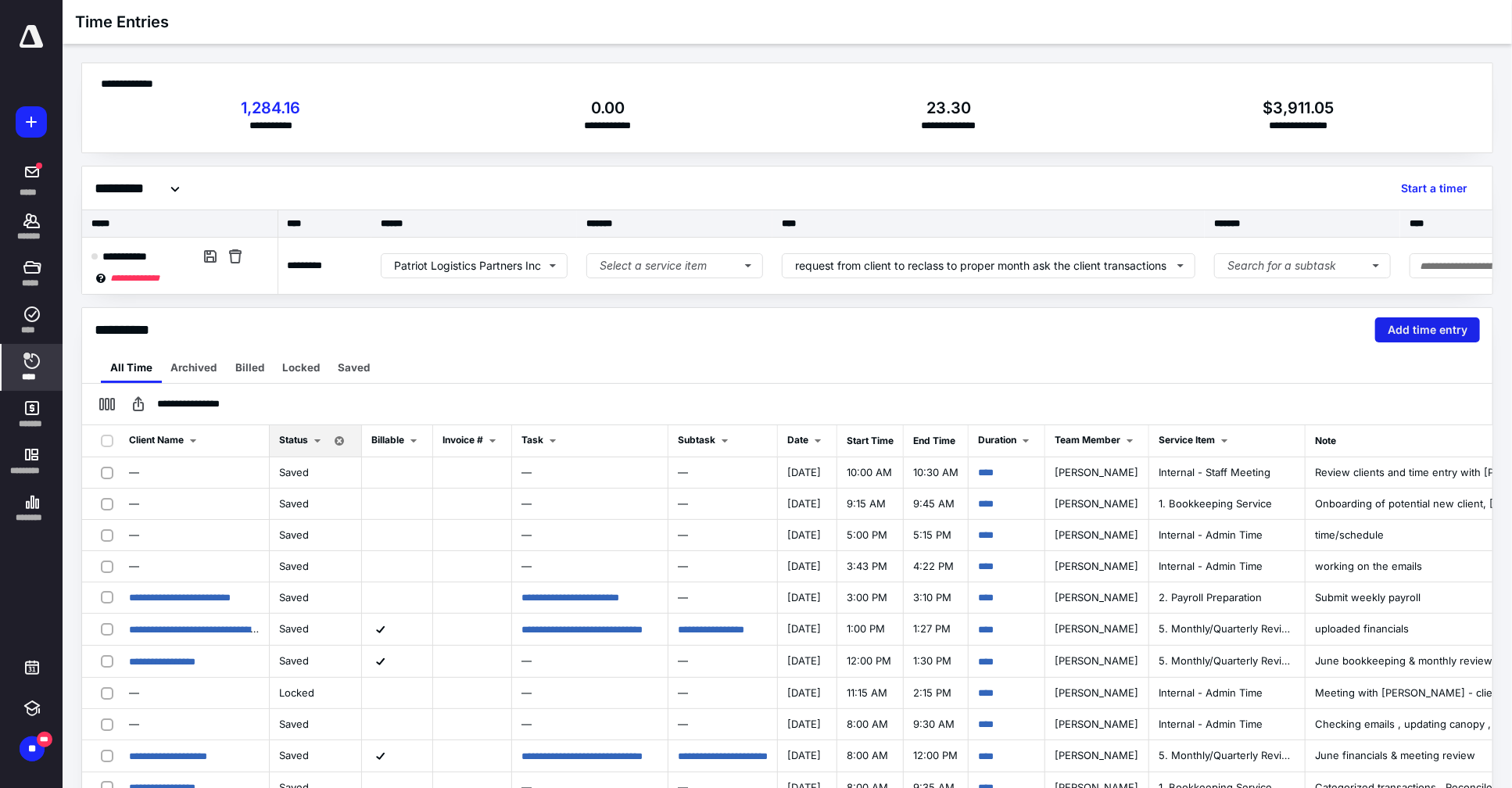 click on "Add time entry" at bounding box center (1428, 330) 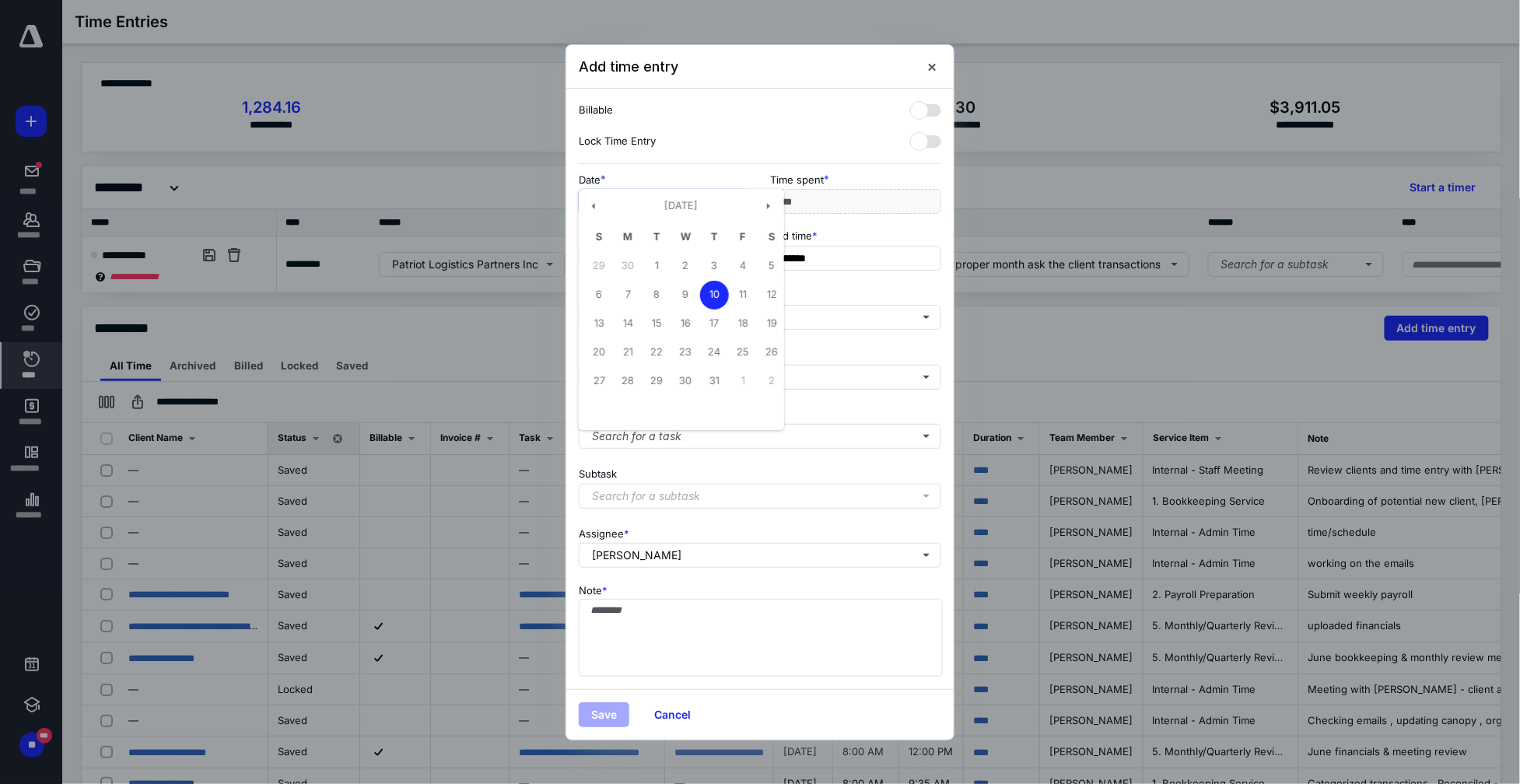 click on "**********" at bounding box center (664, 201) 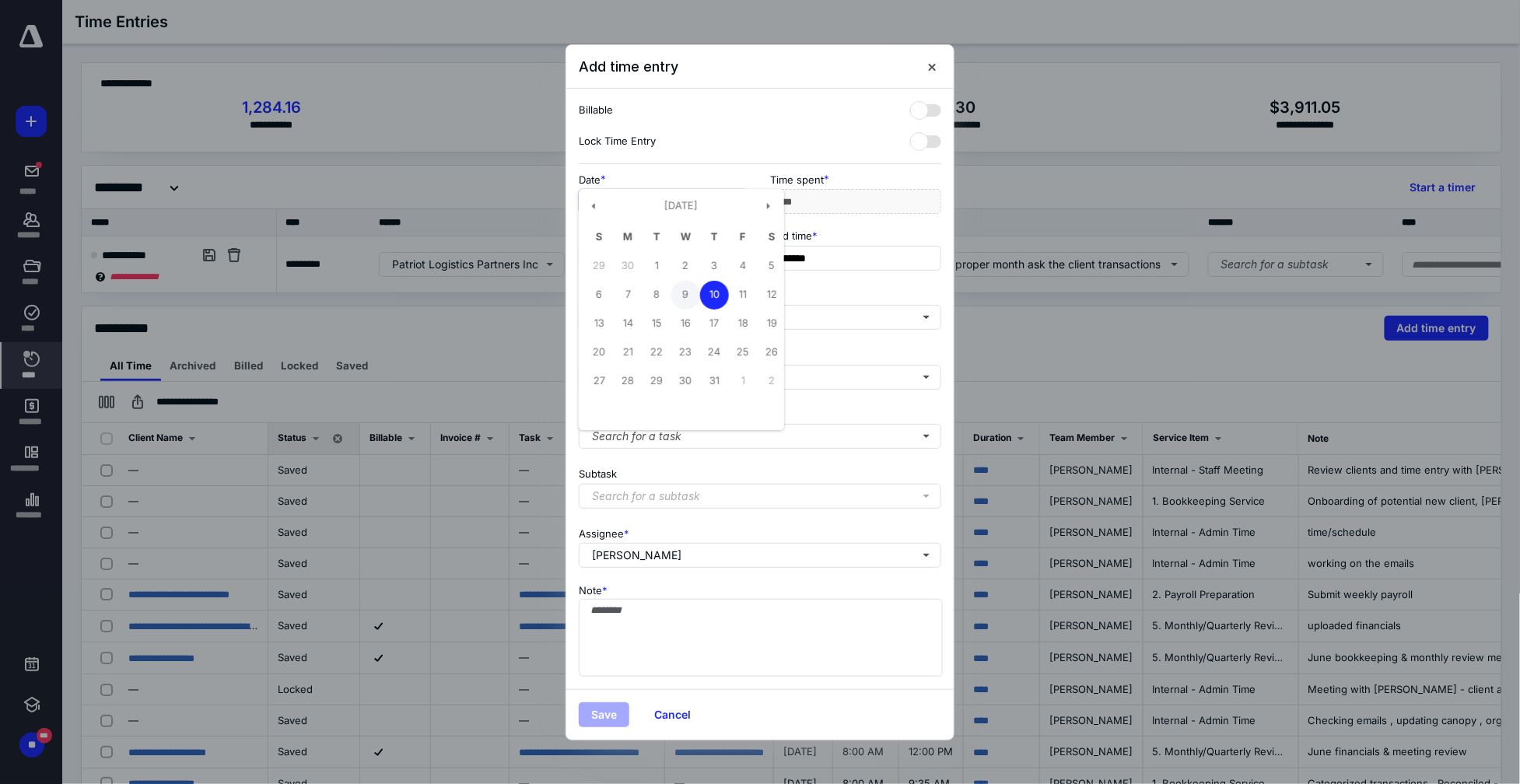 click on "9" at bounding box center [685, 295] 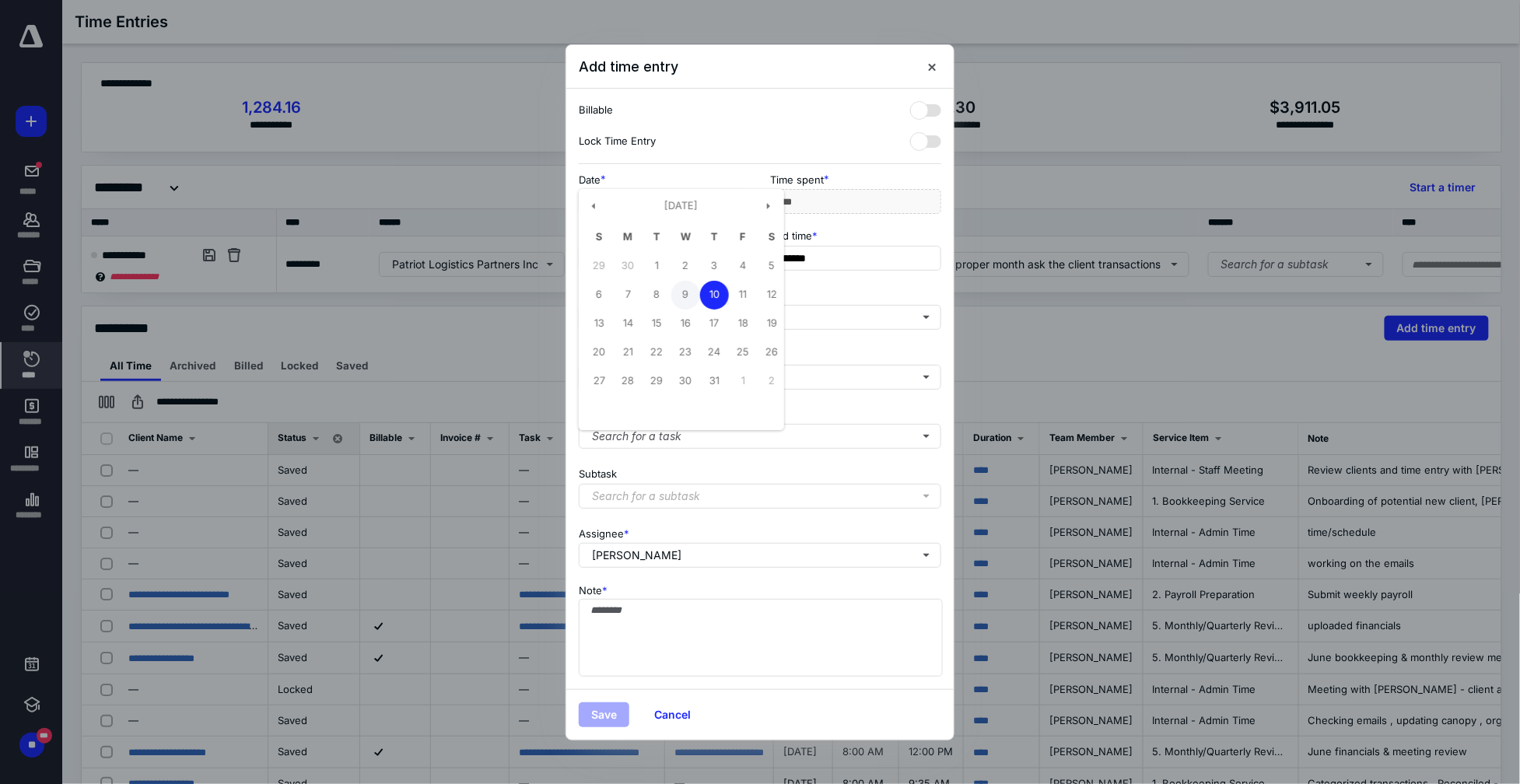 type on "**********" 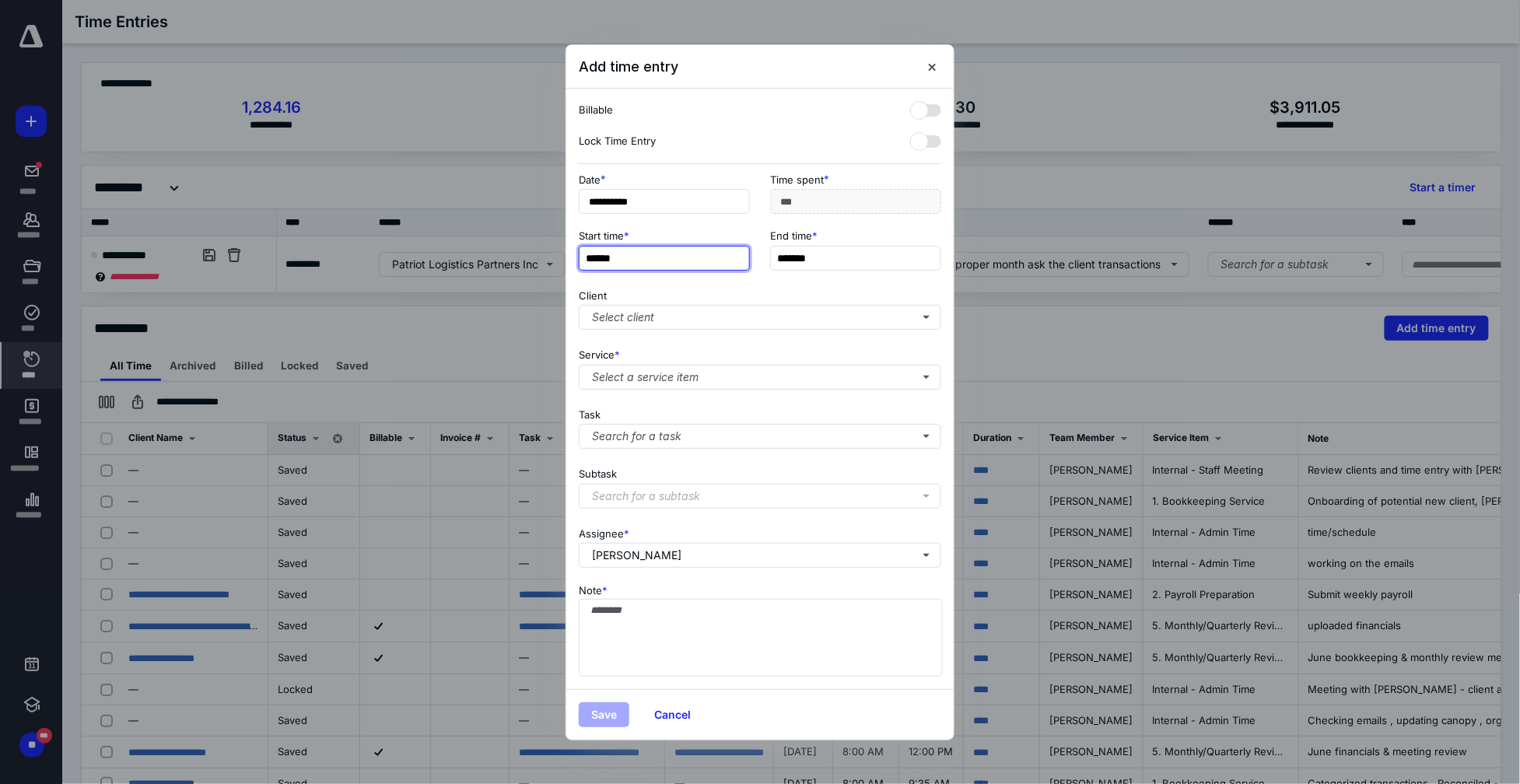 click on "******" at bounding box center (664, 258) 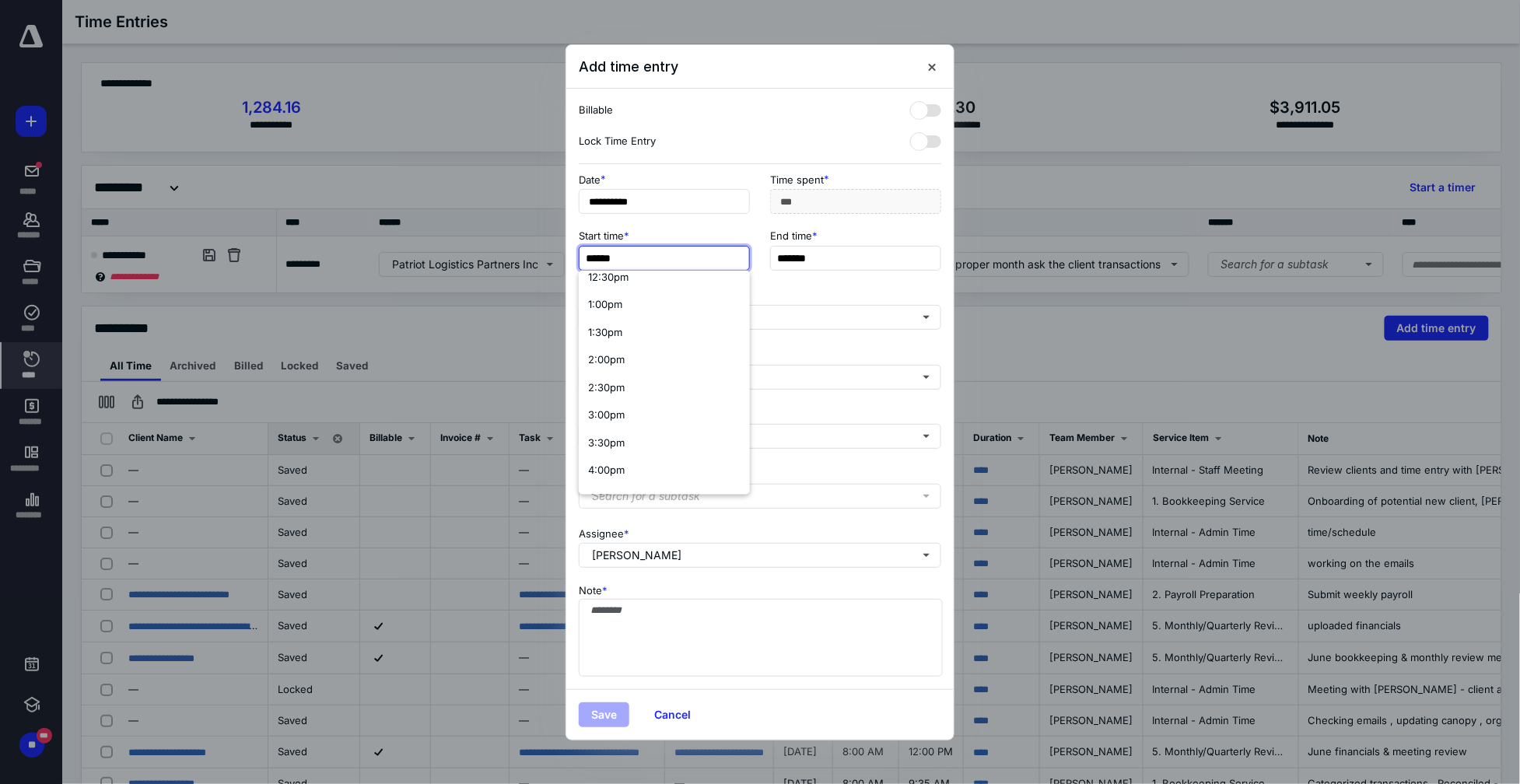 scroll, scrollTop: 712, scrollLeft: 0, axis: vertical 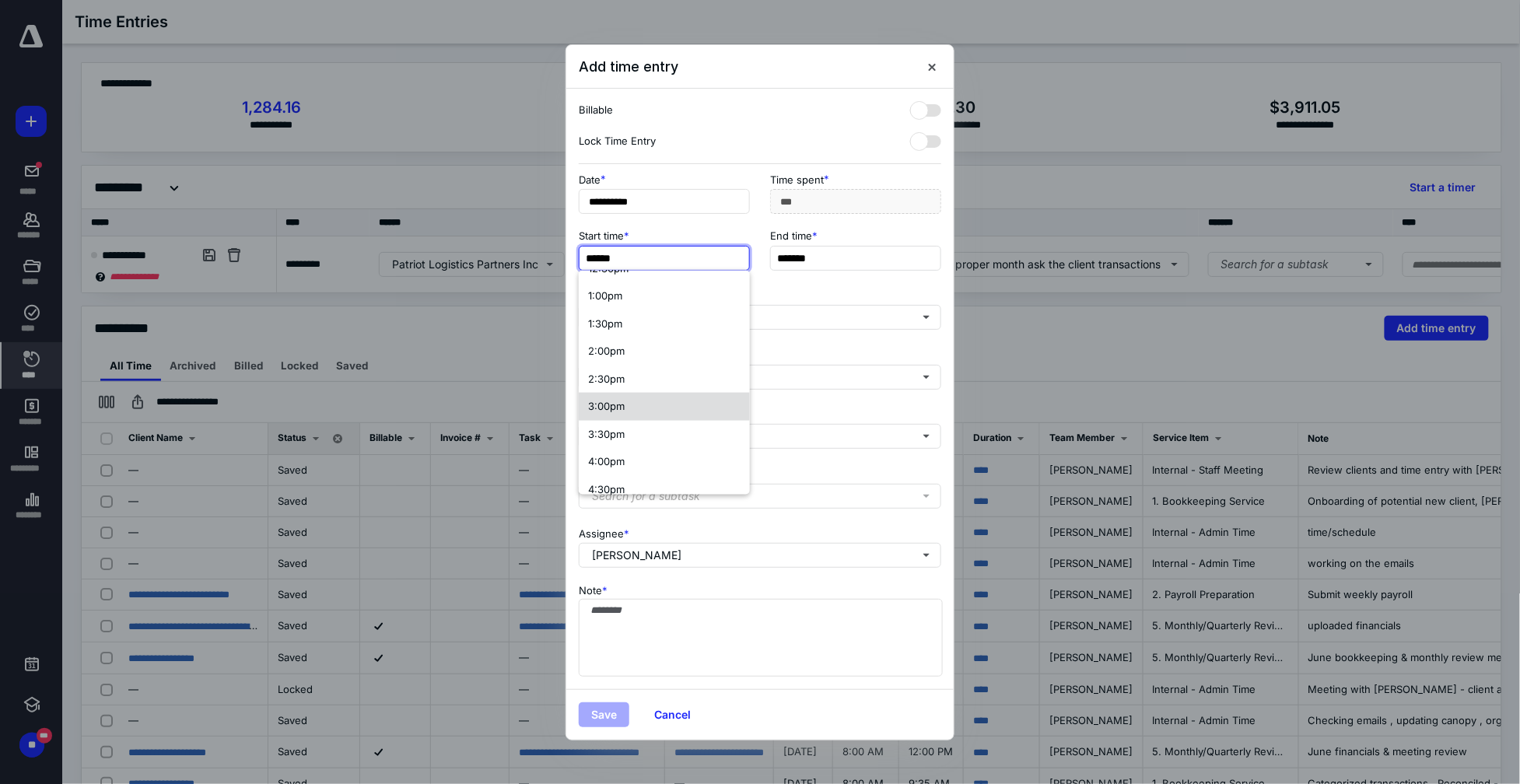 click on "3:00pm" at bounding box center (664, 407) 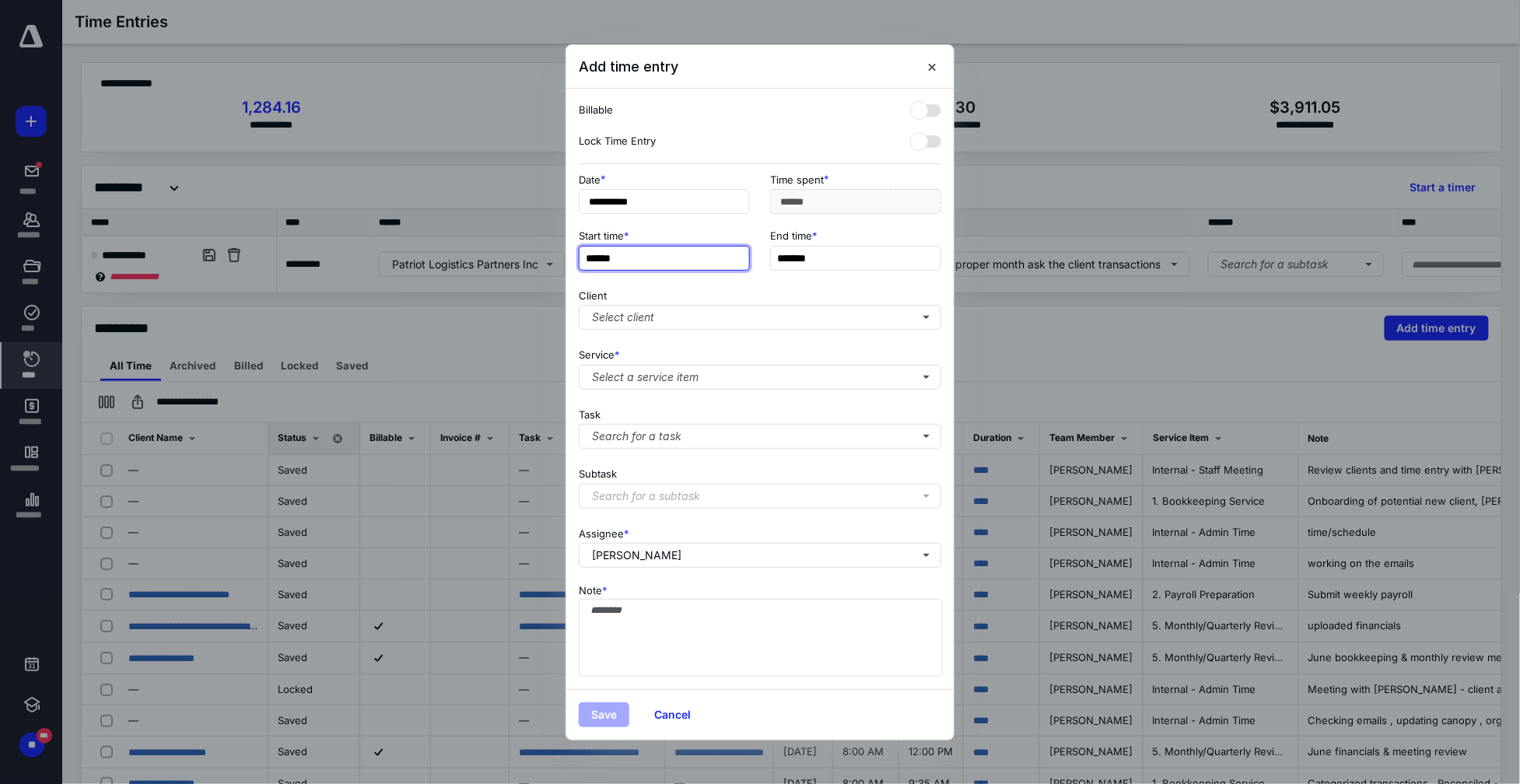 scroll, scrollTop: 0, scrollLeft: 0, axis: both 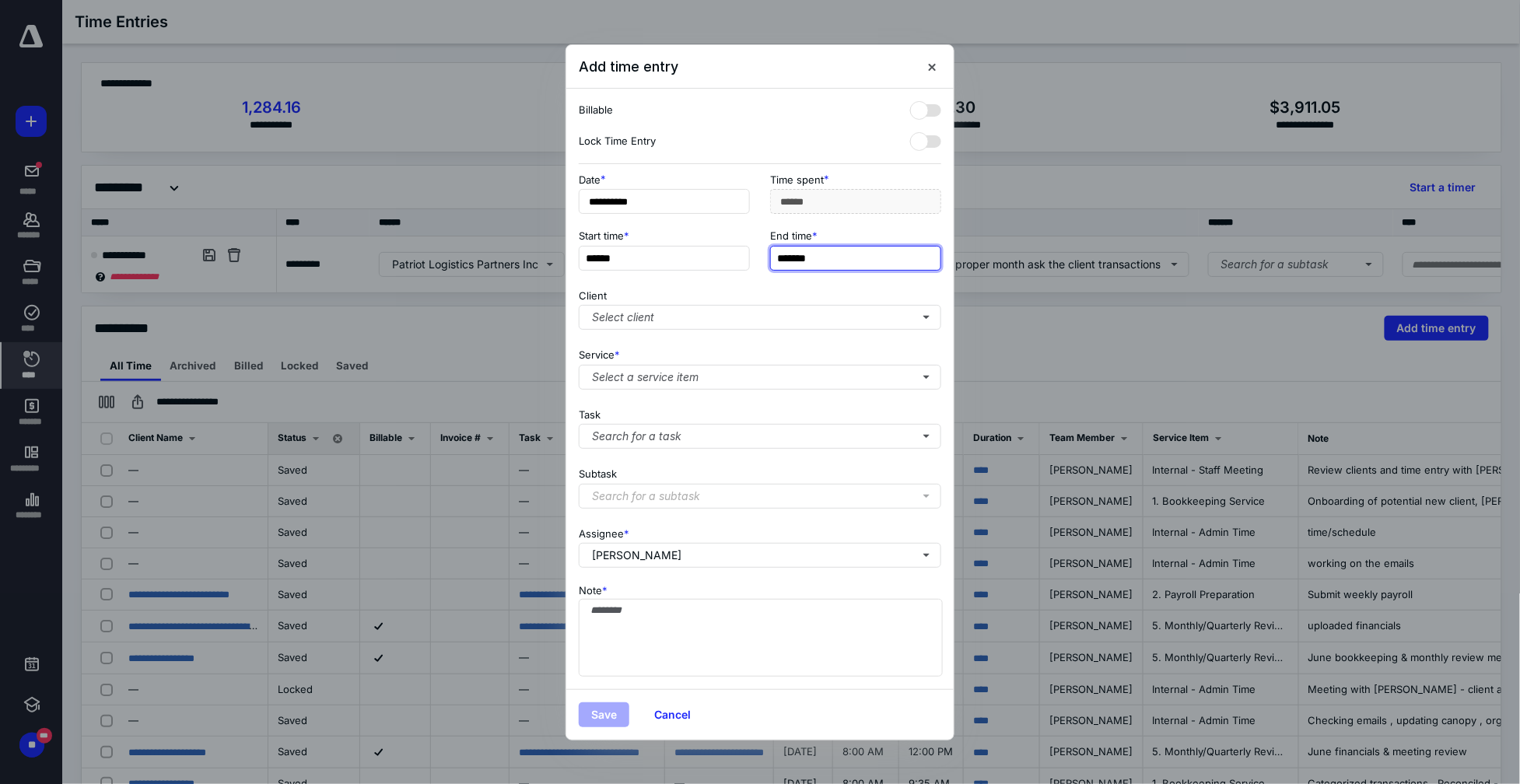 click on "*******" at bounding box center [856, 258] 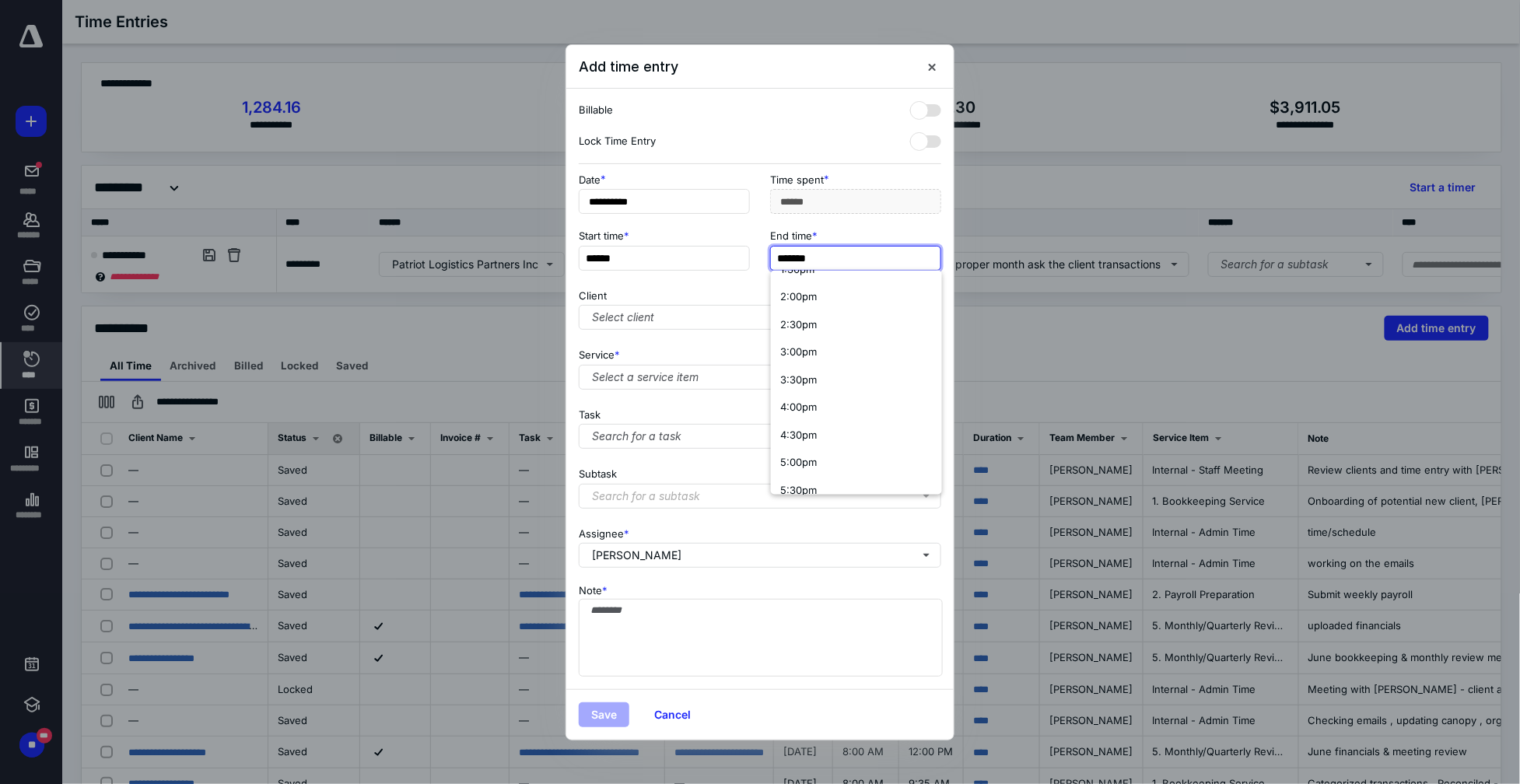 scroll, scrollTop: 768, scrollLeft: 0, axis: vertical 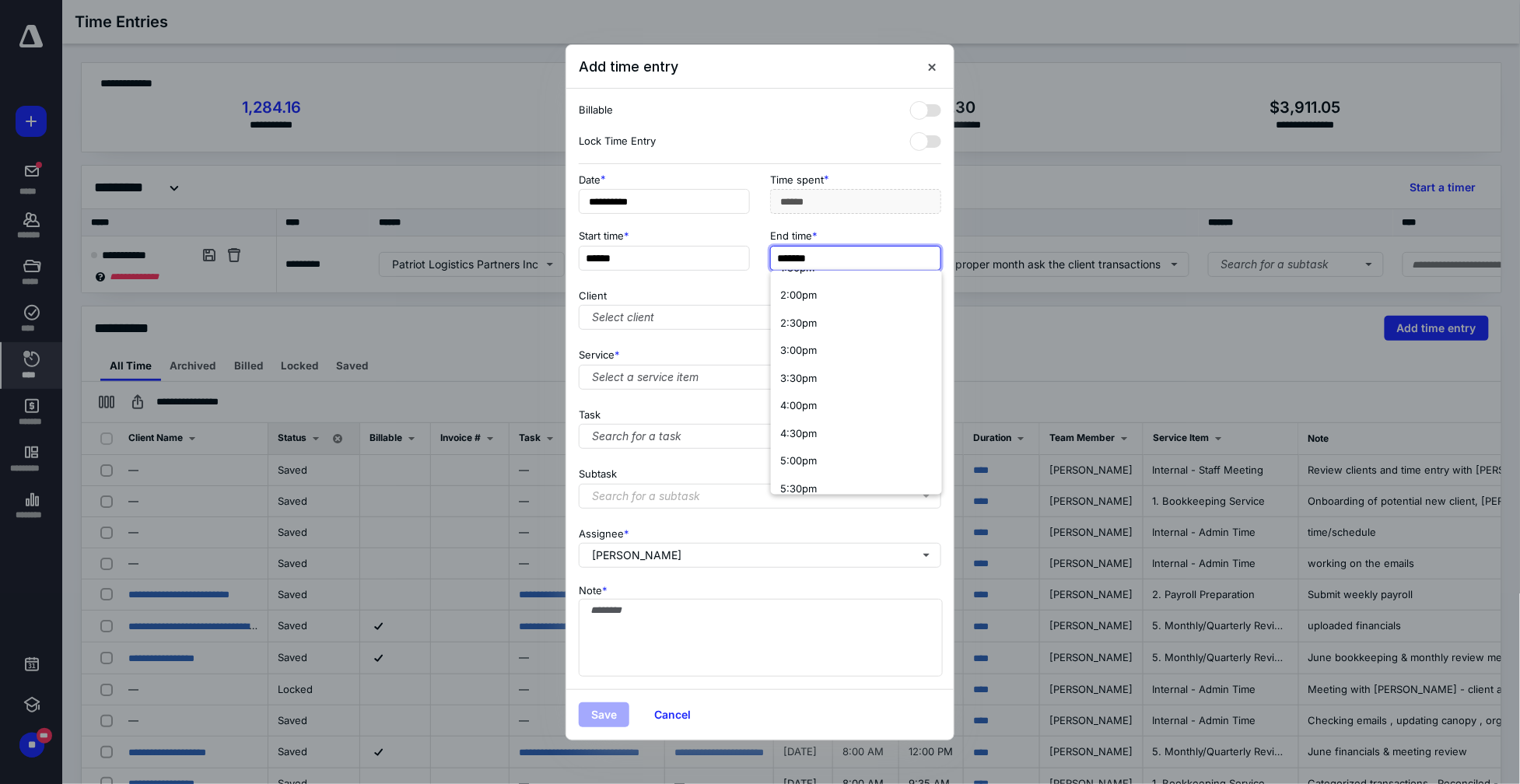 click on "*******" at bounding box center (856, 258) 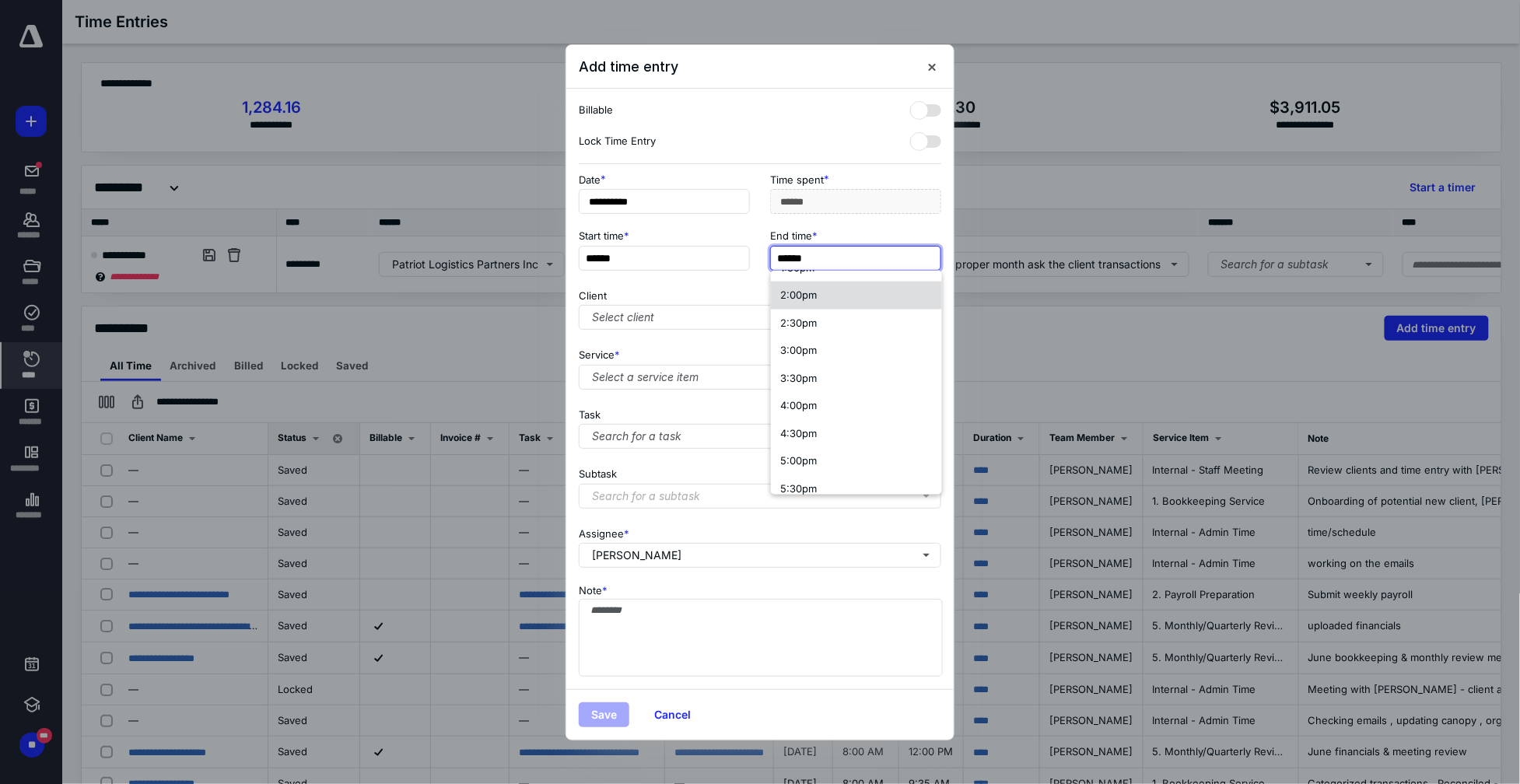 scroll, scrollTop: 0, scrollLeft: 0, axis: both 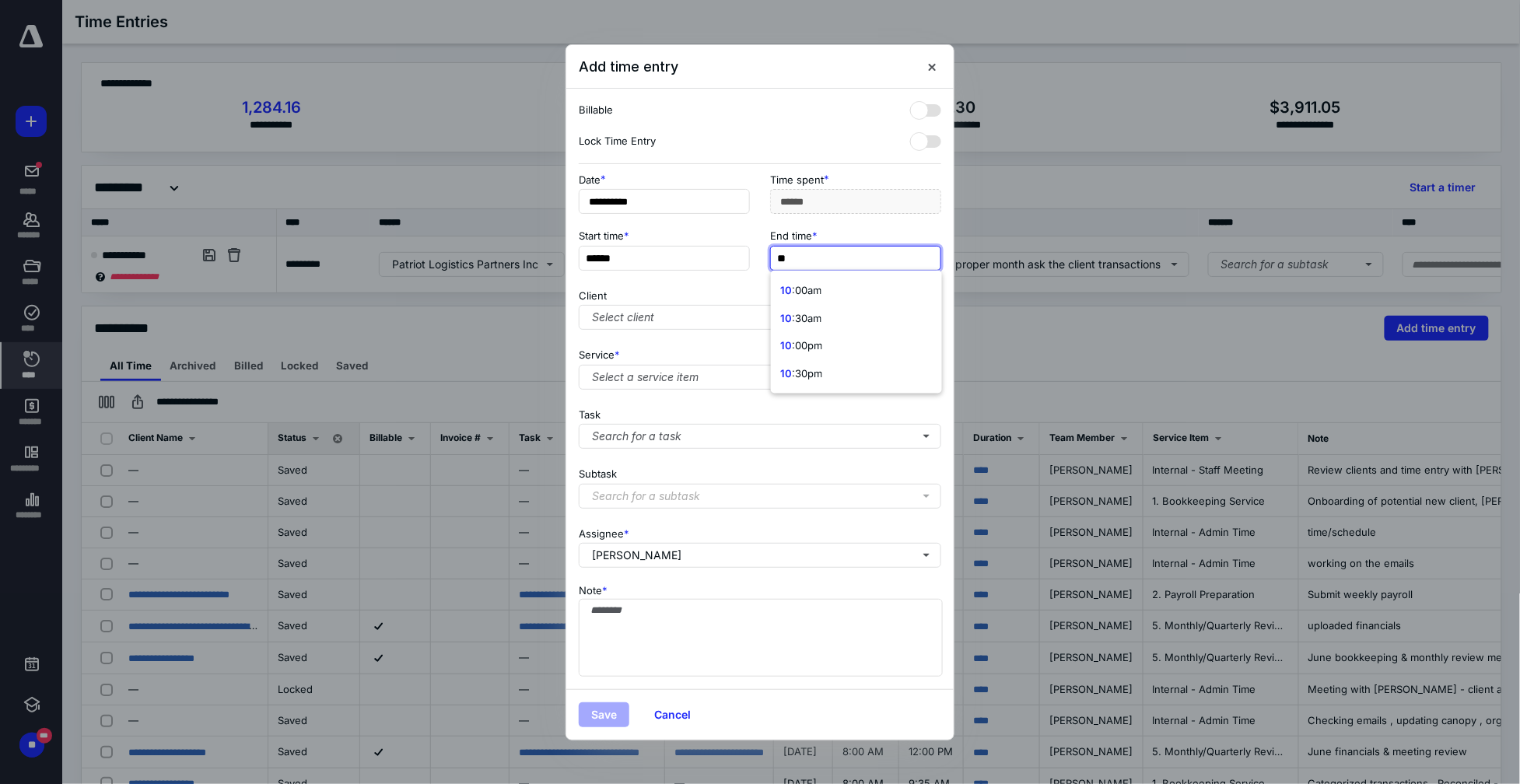 type on "*" 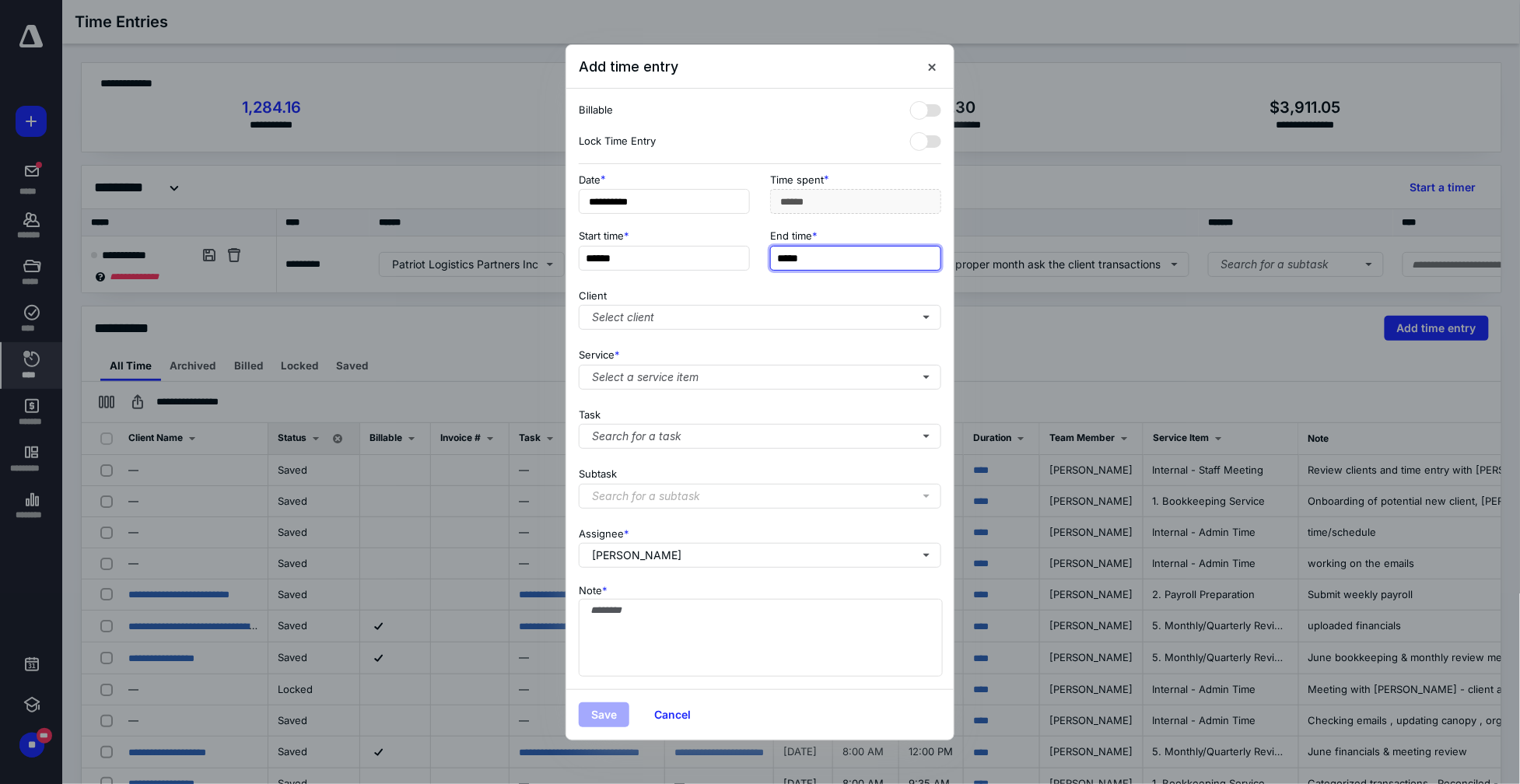 type on "*****" 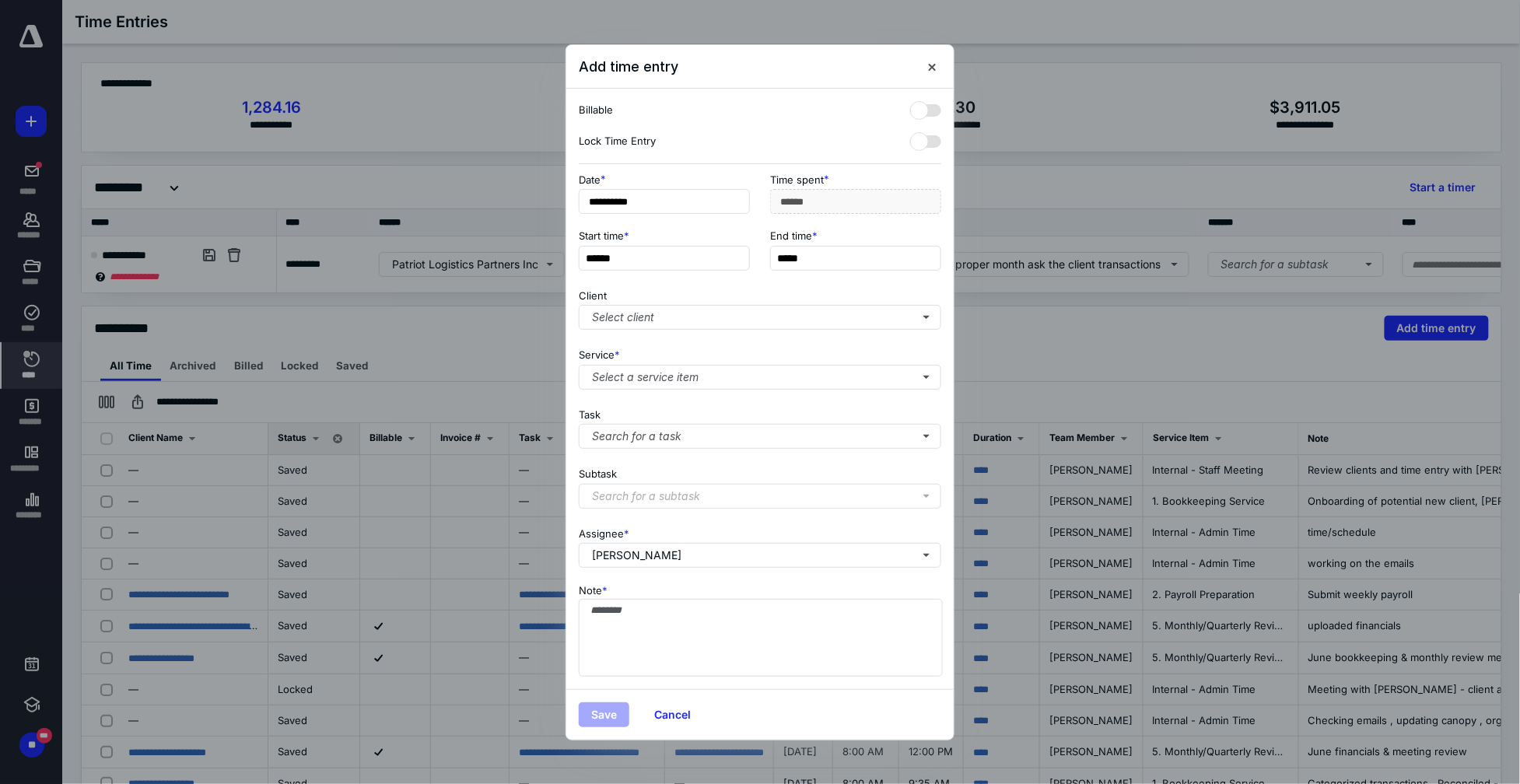 type on "***" 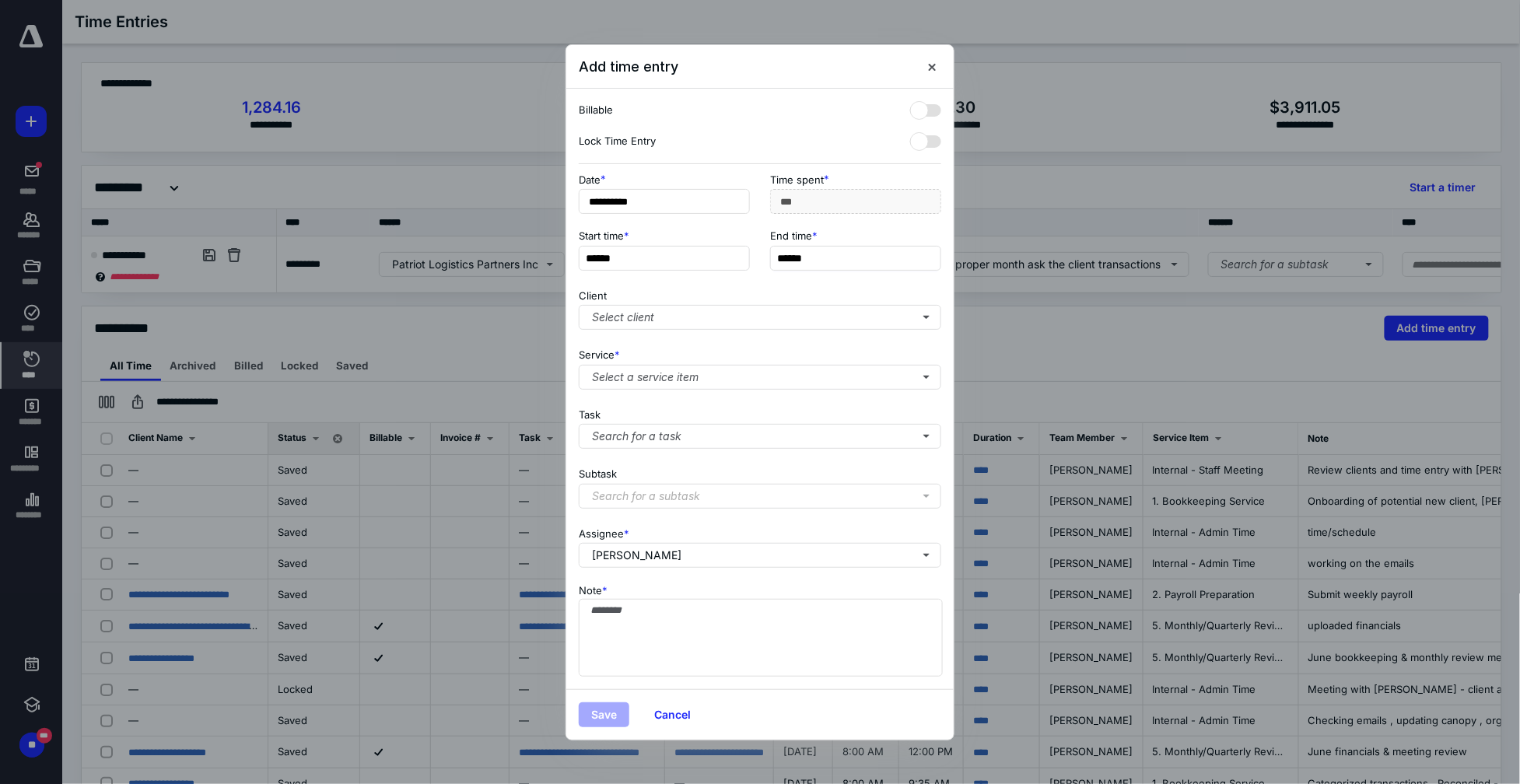 click on "Client Select client" at bounding box center (760, 306) 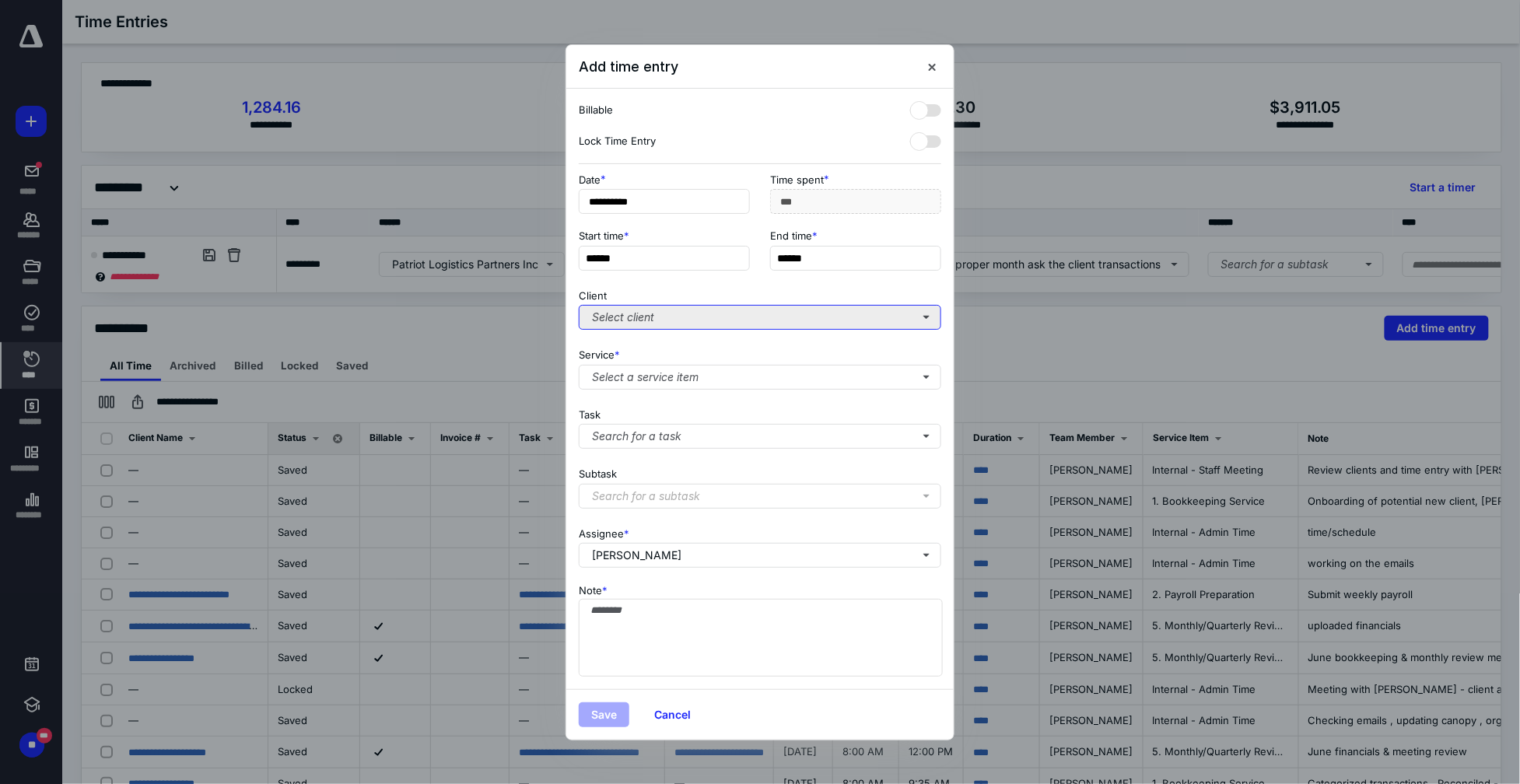 click on "Select client" at bounding box center [760, 317] 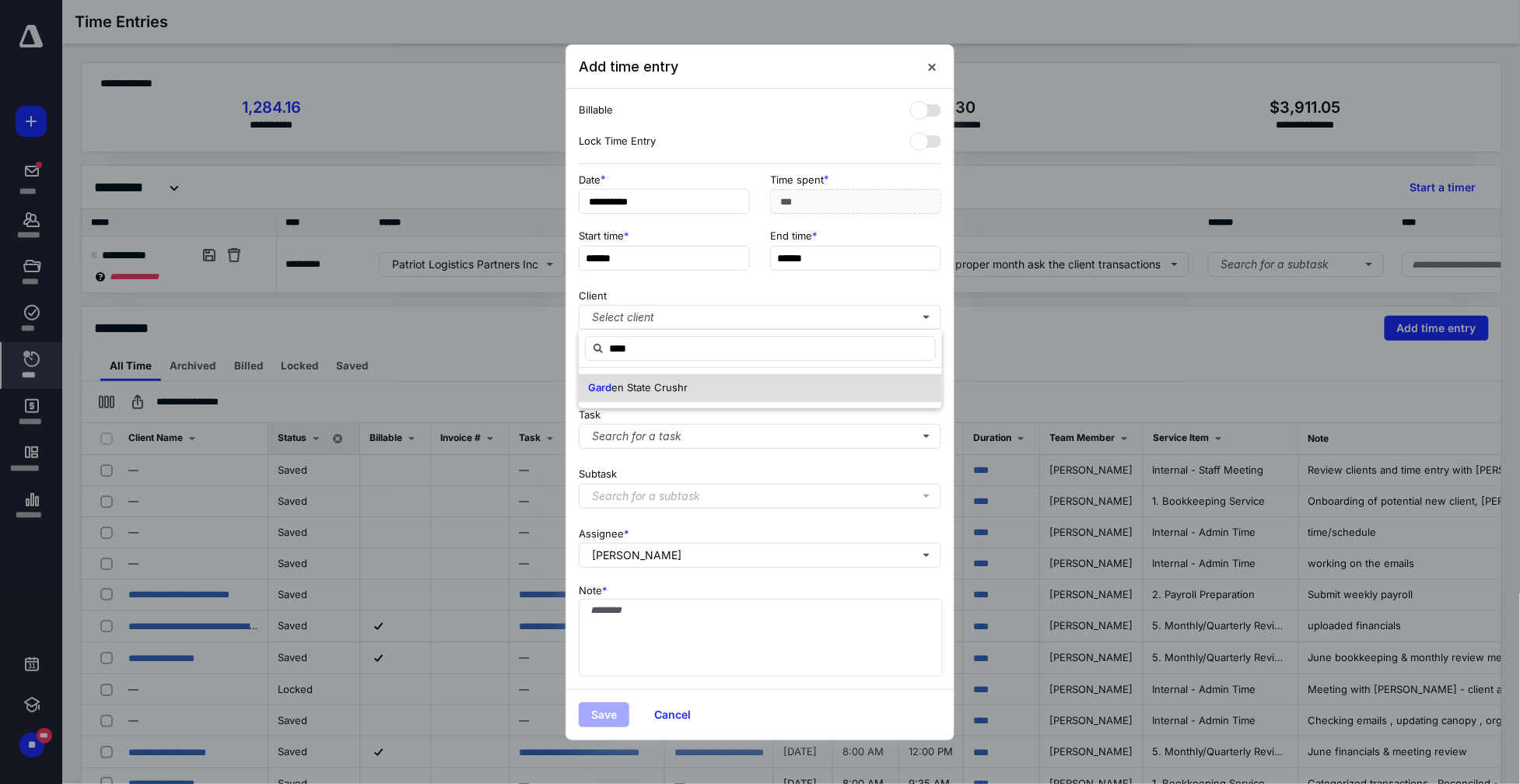 click on "en State Crushr" at bounding box center [650, 387] 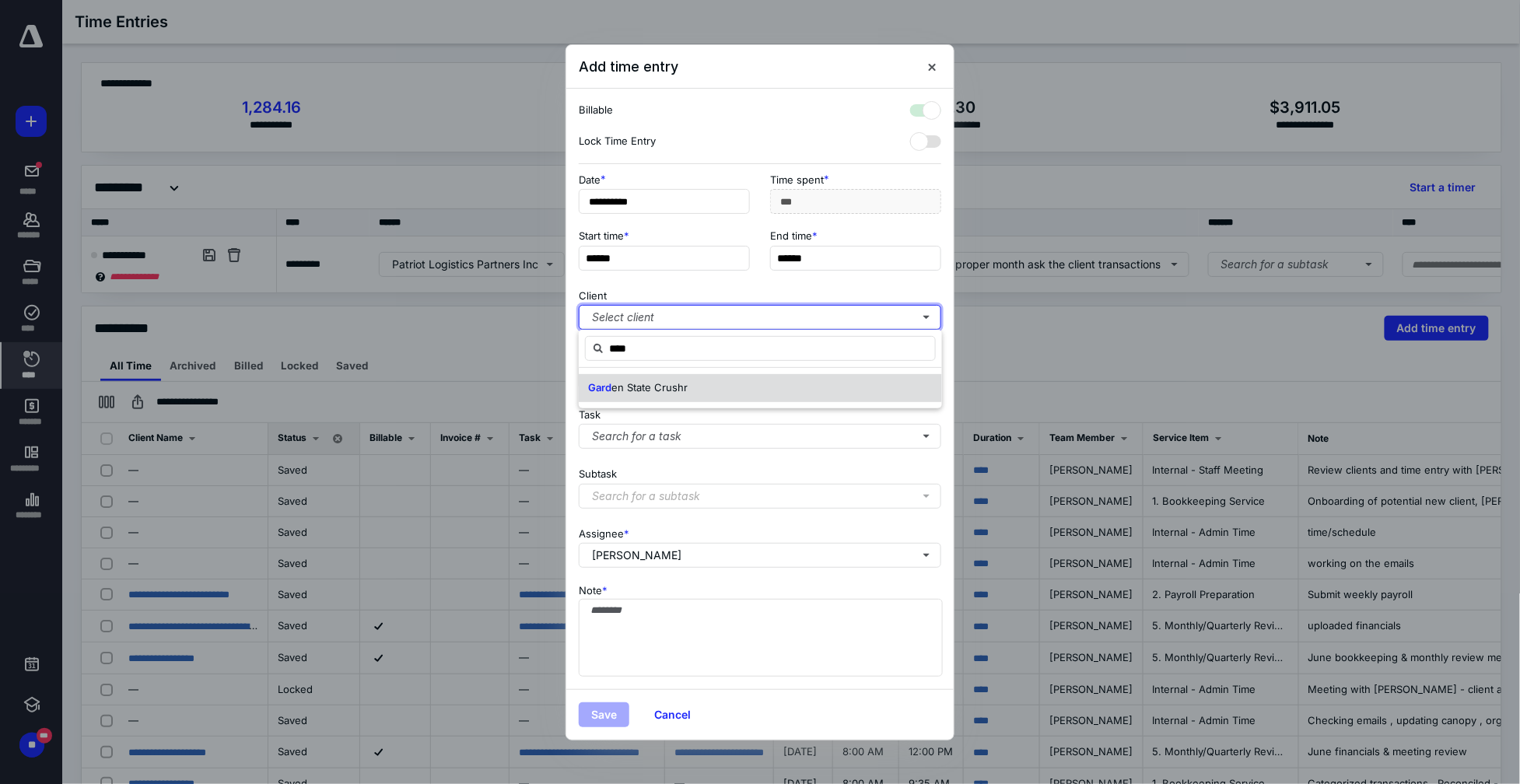 checkbox on "true" 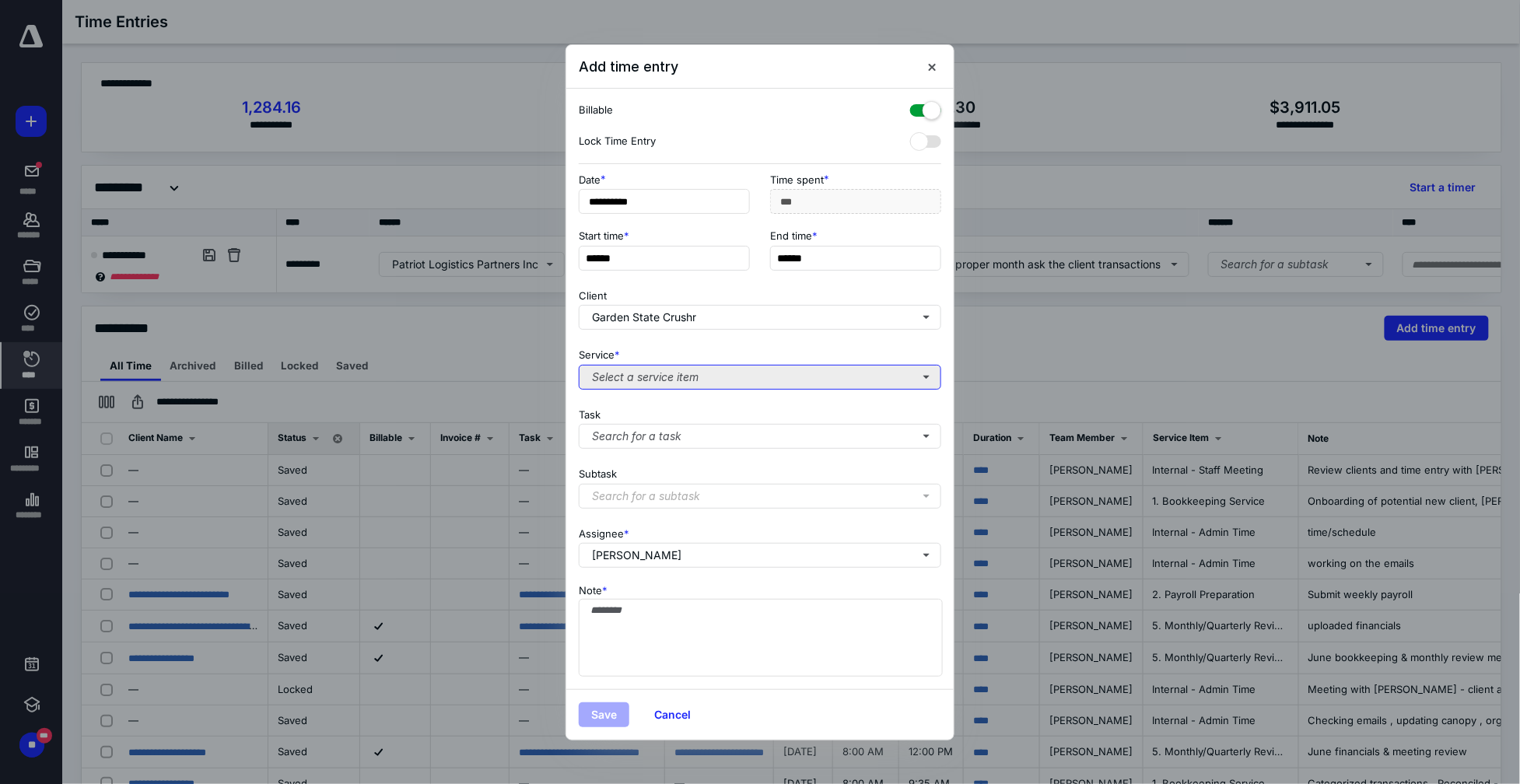 click on "Select a service item" at bounding box center [760, 377] 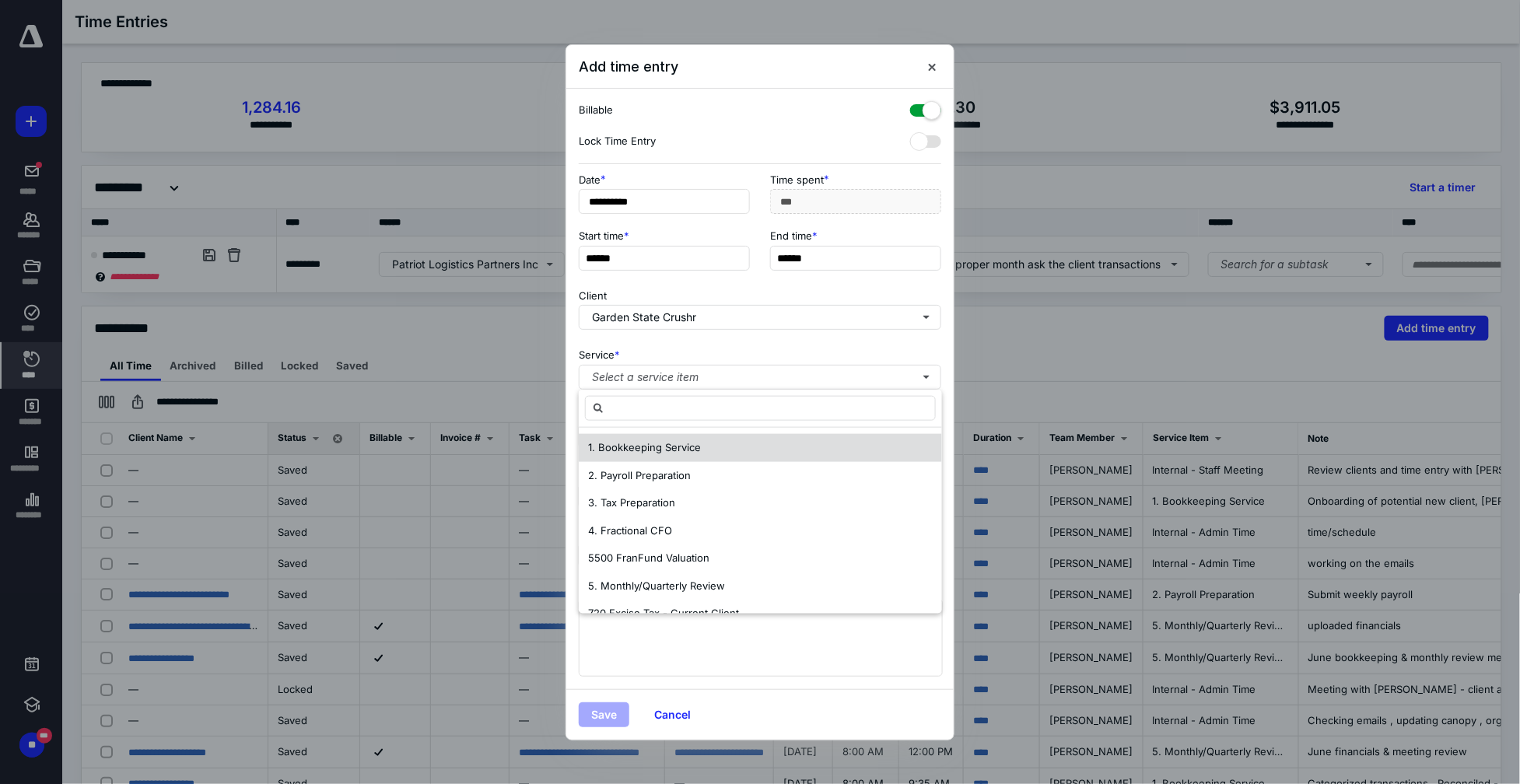 click on "1. Bookkeeping Service" at bounding box center [644, 447] 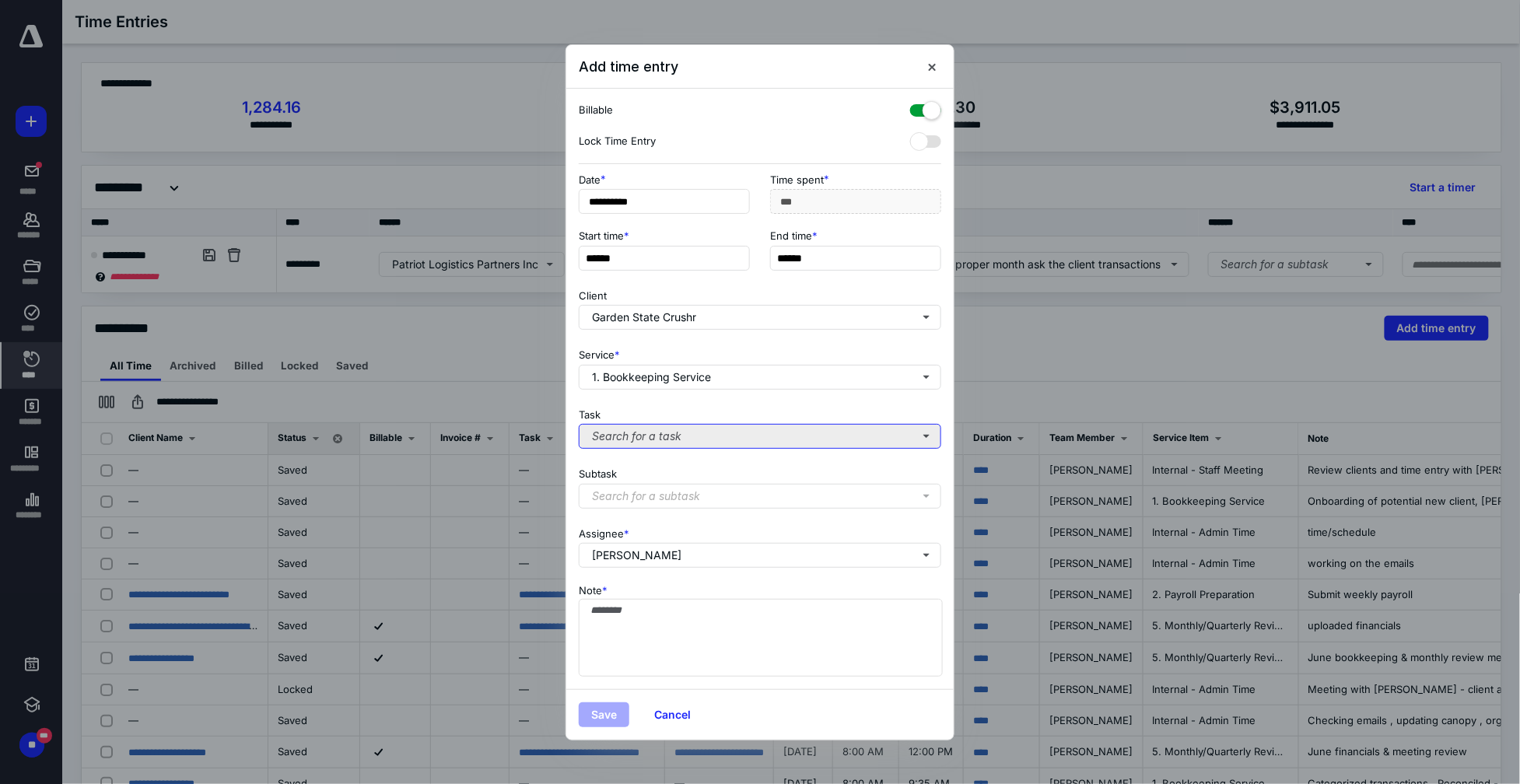 click on "Search for a task" at bounding box center [760, 436] 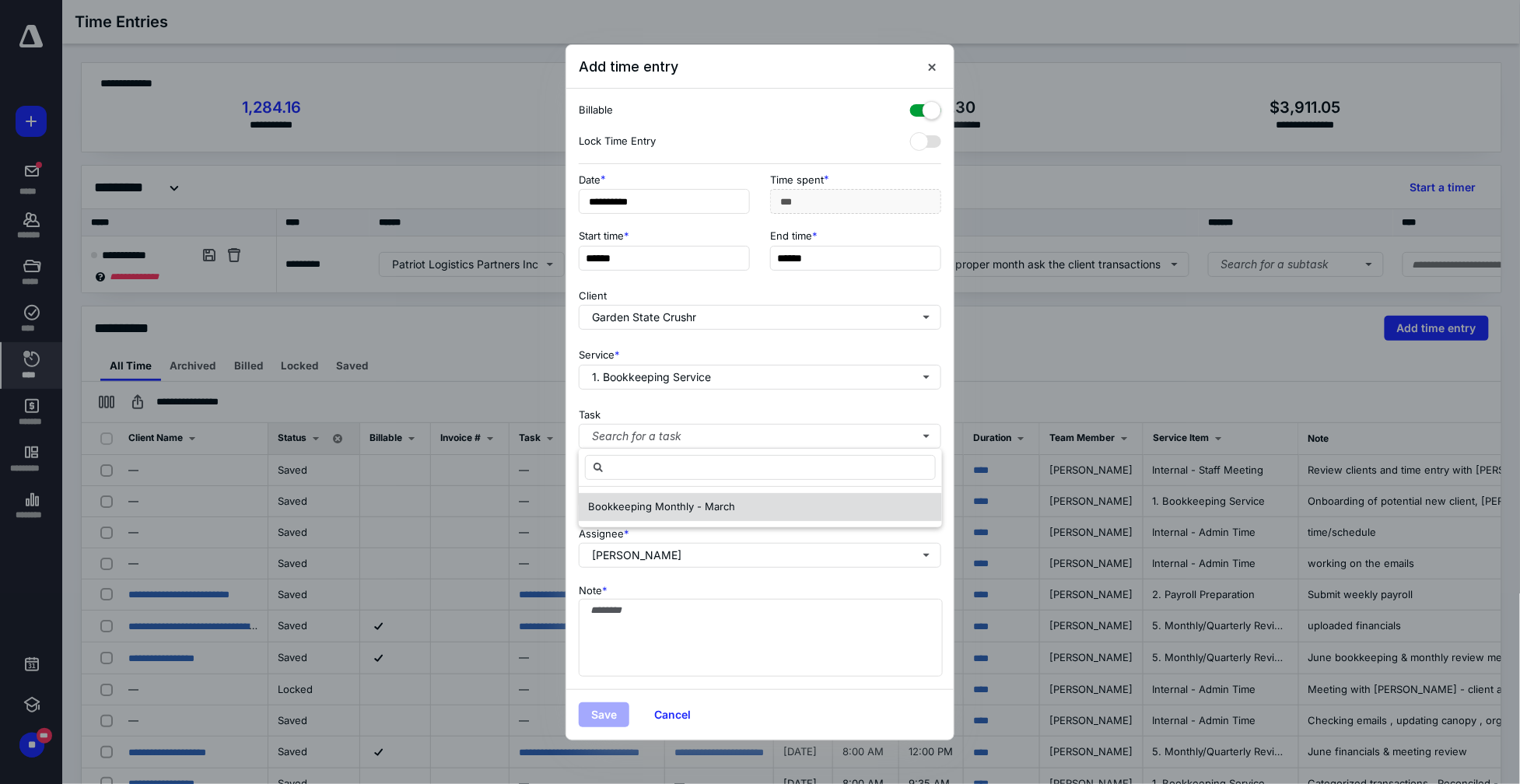click on "Bookkeeping Monthly - March" at bounding box center (661, 506) 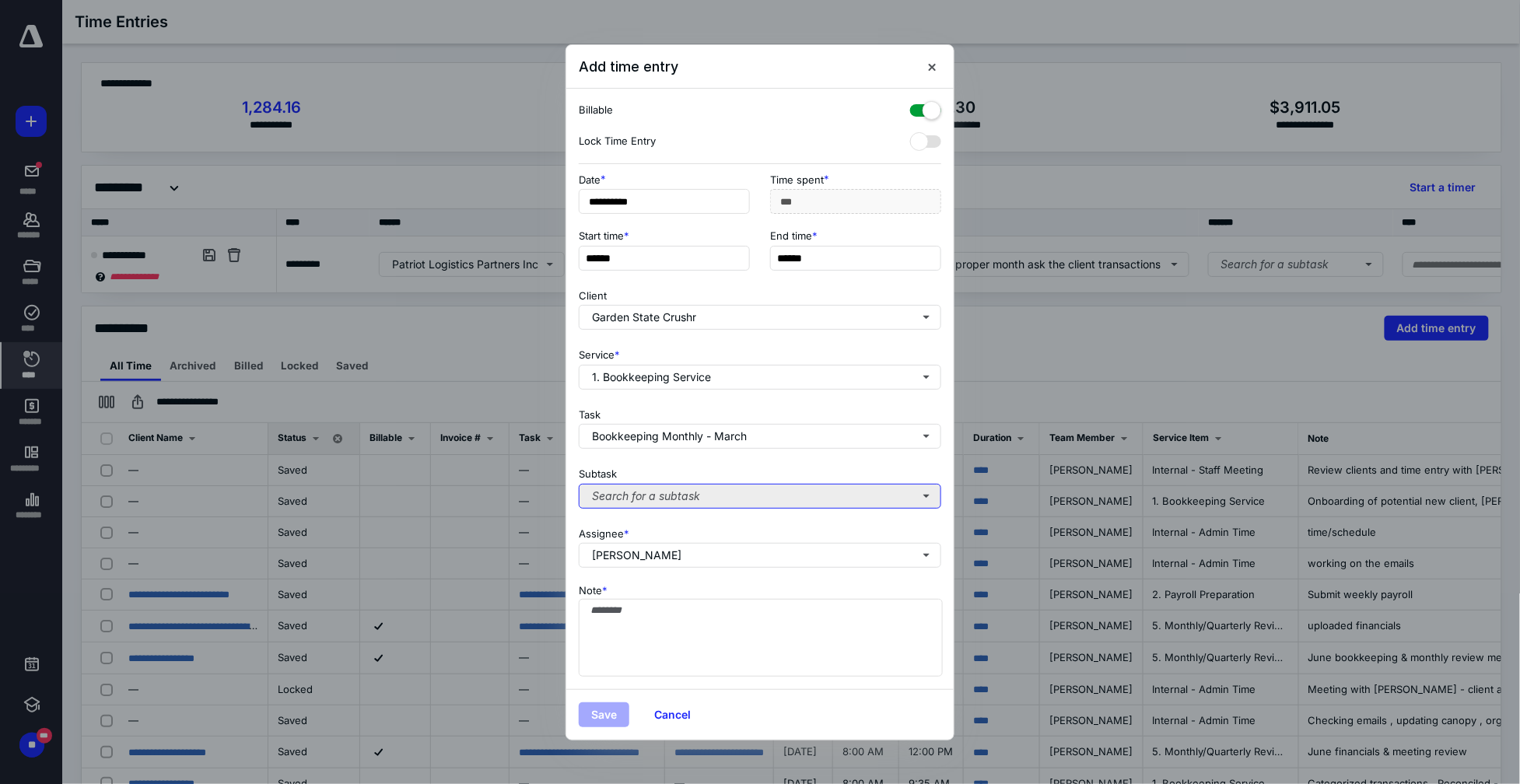 click on "Search for a subtask" at bounding box center (760, 496) 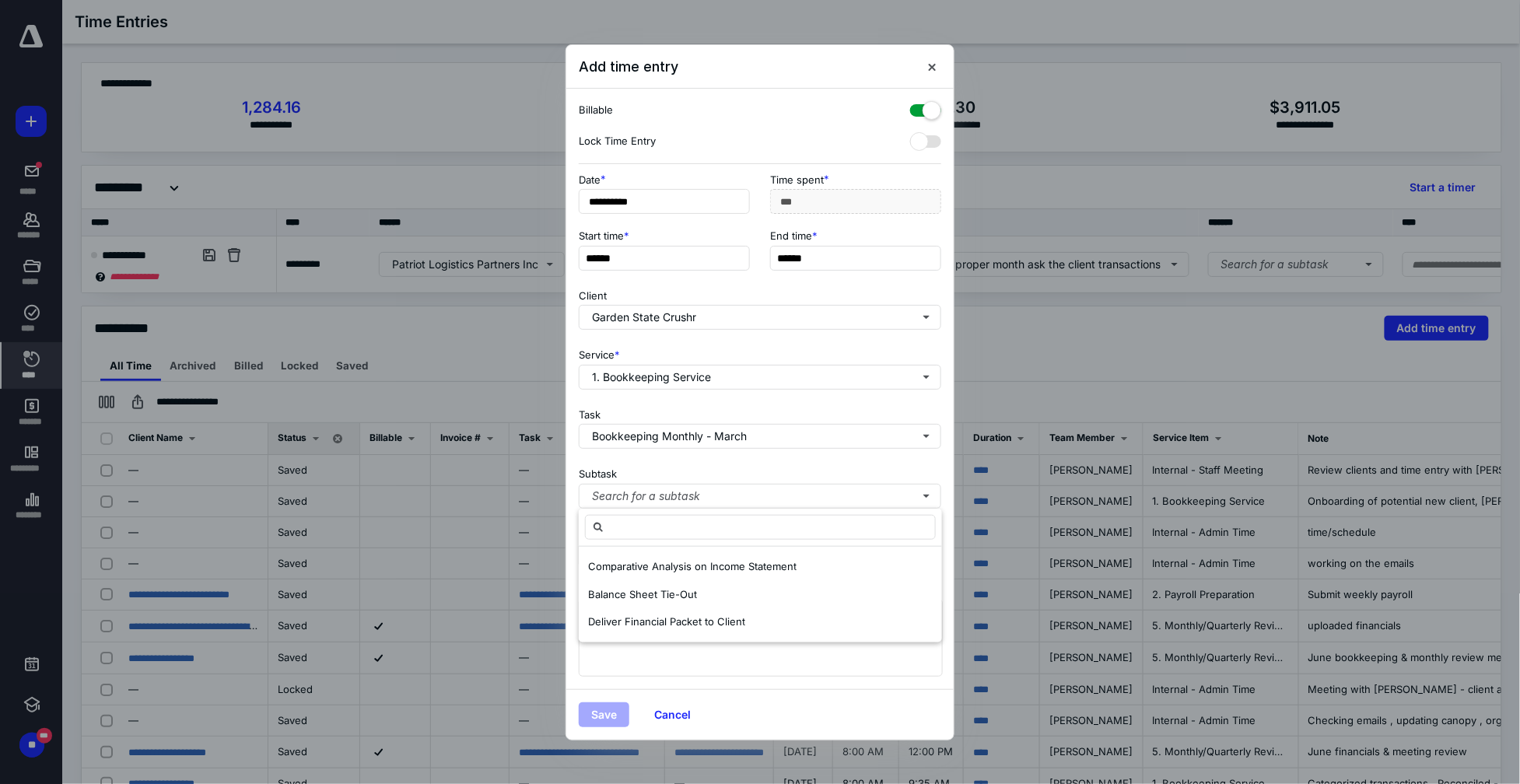 click on "Subtask Search for a subtask" at bounding box center (760, 485) 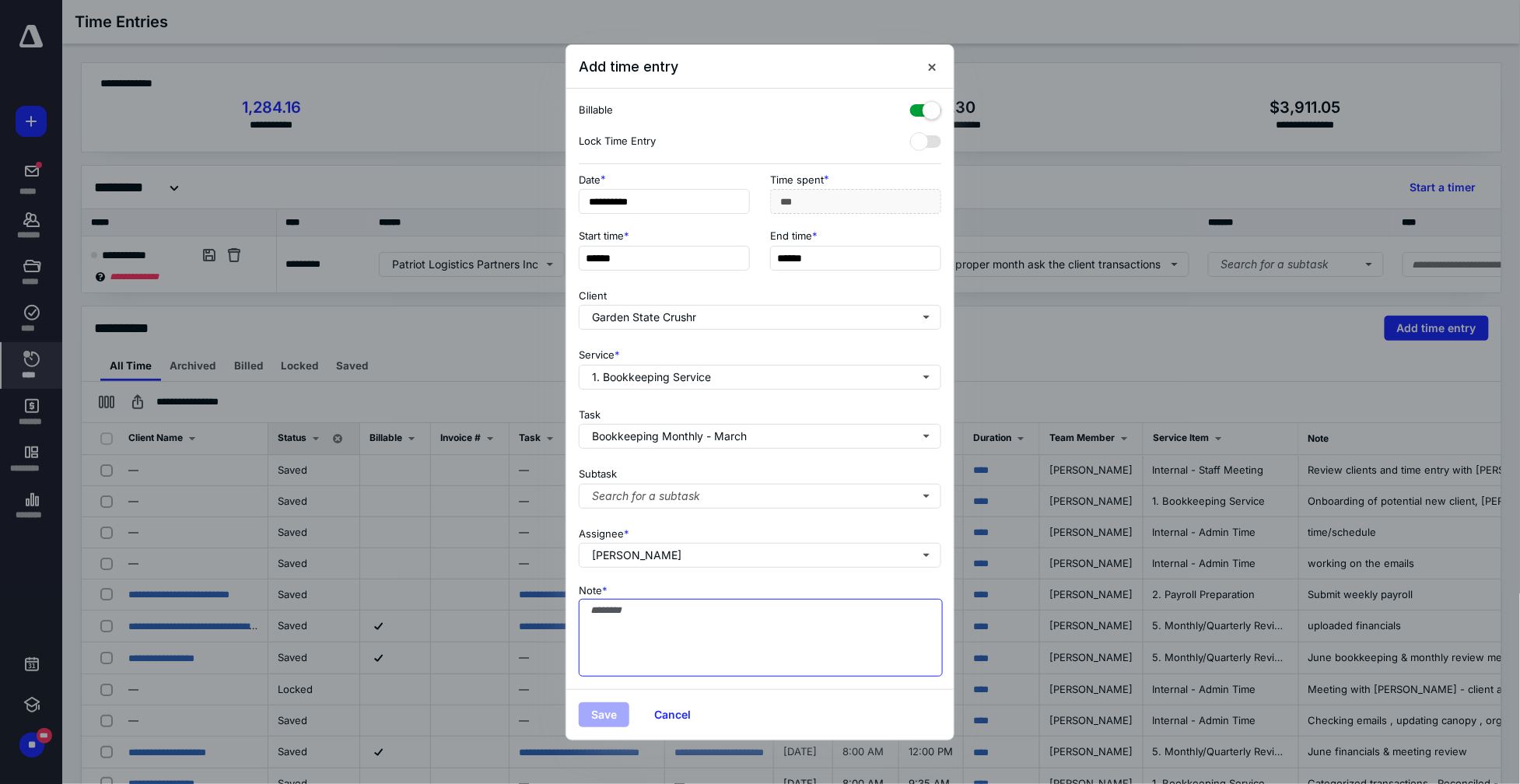 click on "Note *" at bounding box center [761, 638] 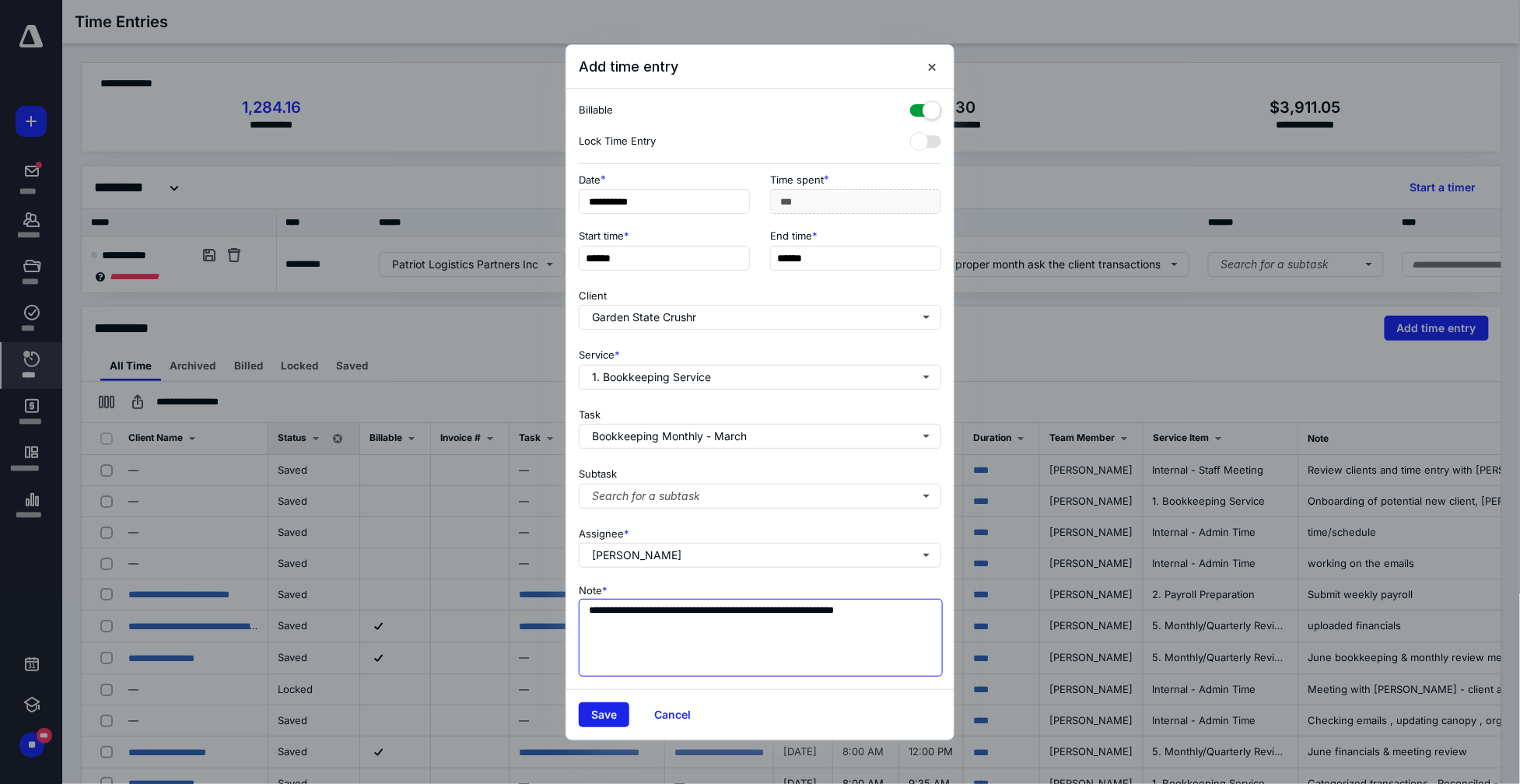 type on "**********" 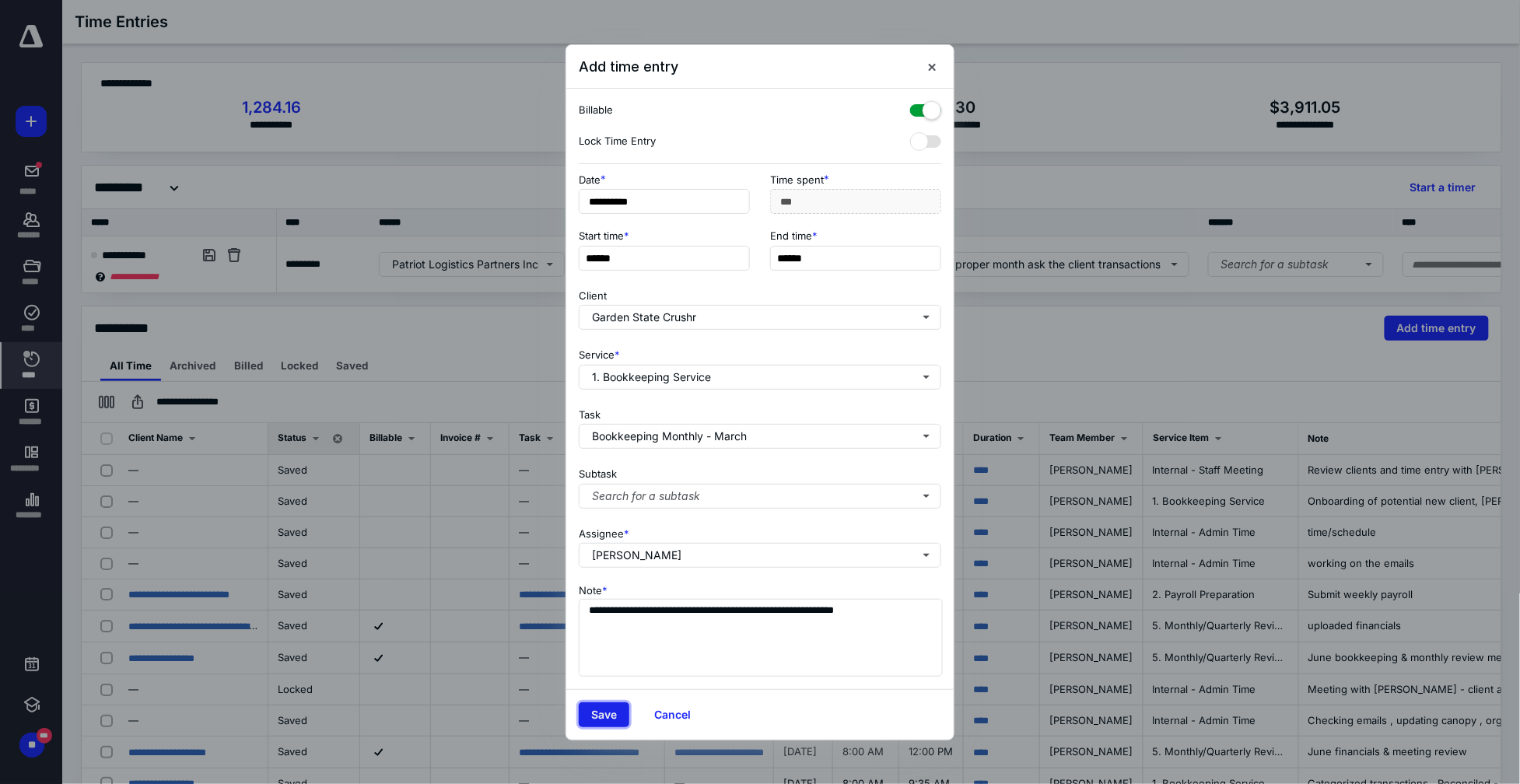 click on "Save" at bounding box center [604, 715] 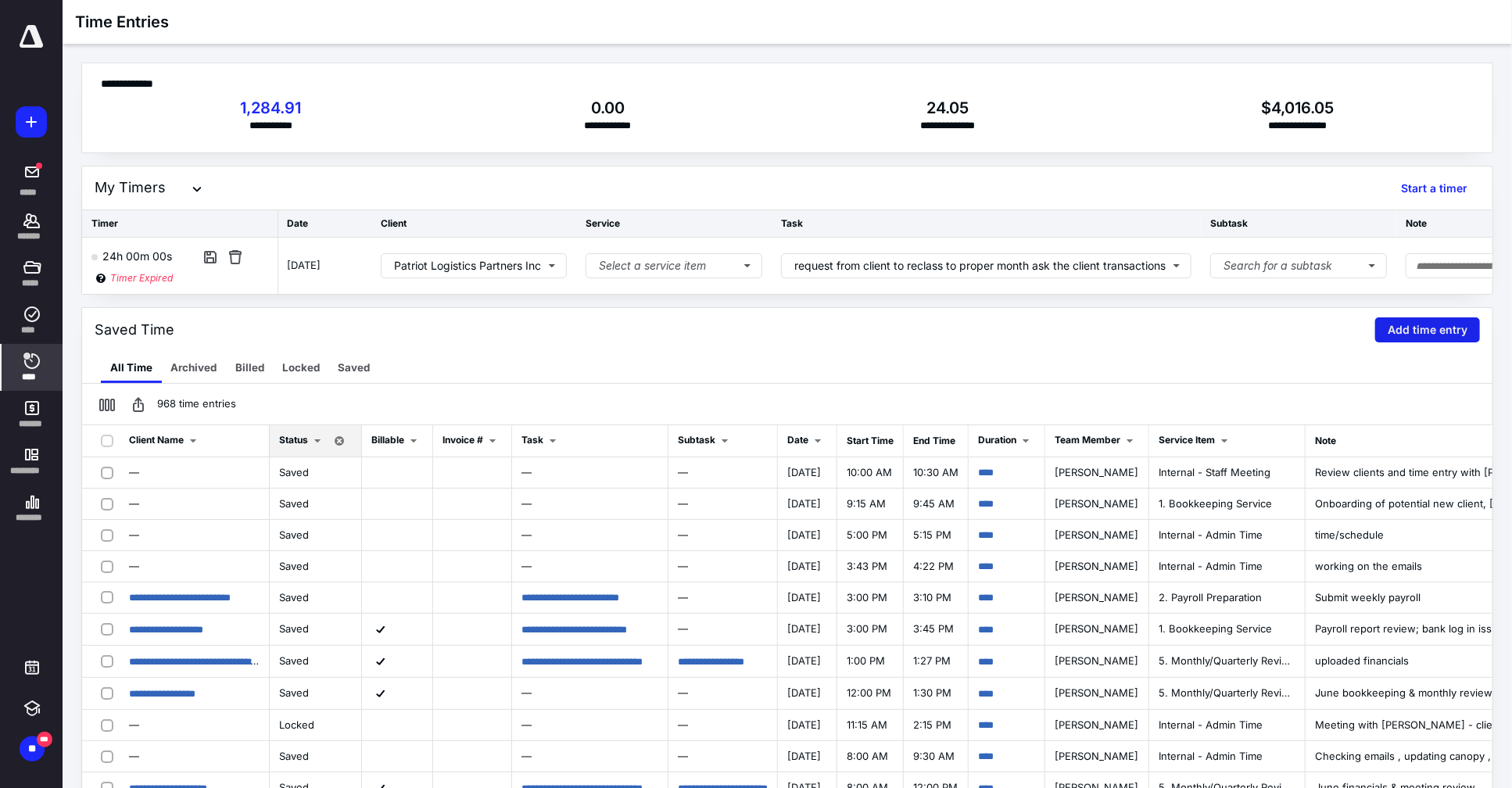 click on "Add time entry" at bounding box center [1428, 330] 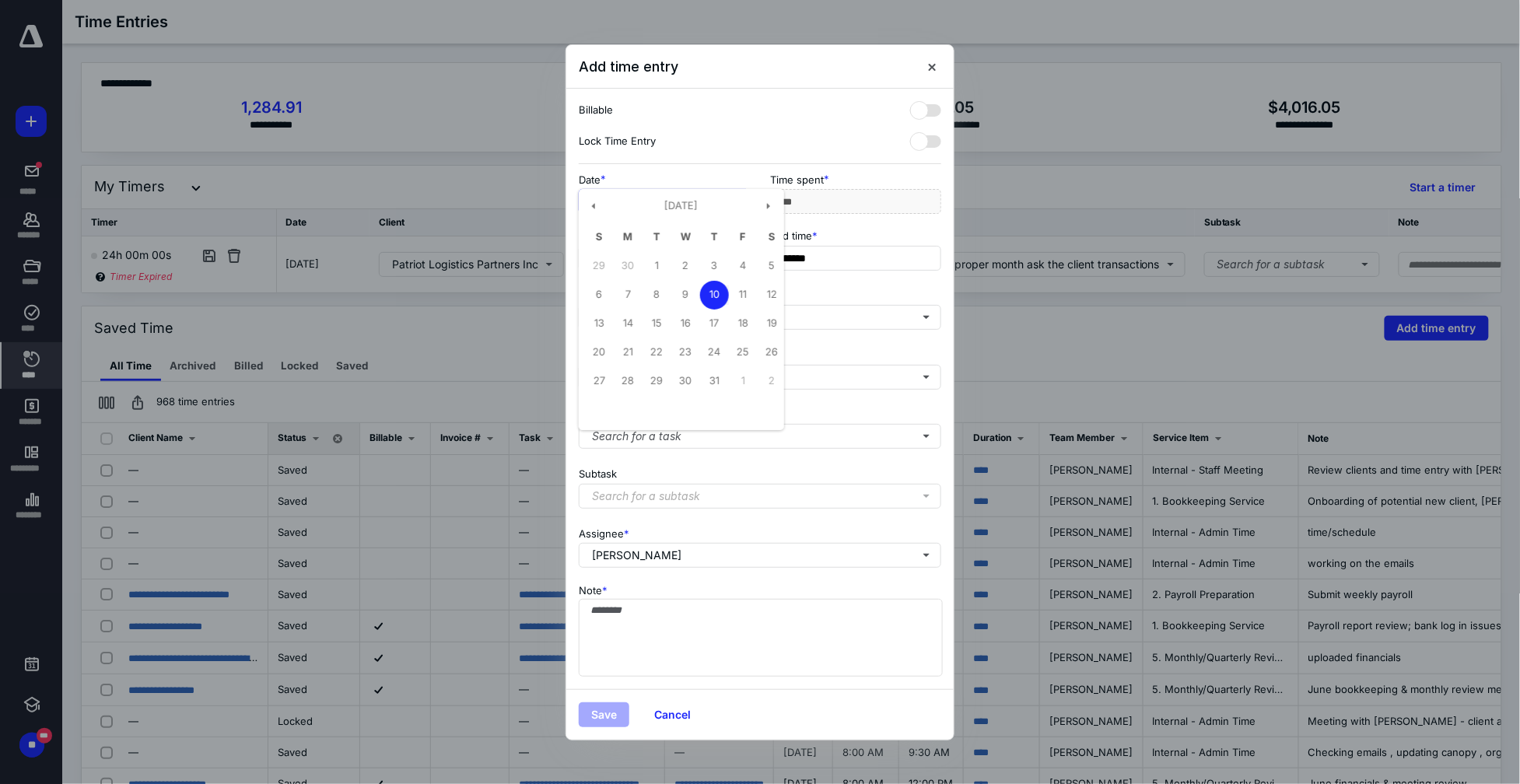 click on "**********" at bounding box center (664, 201) 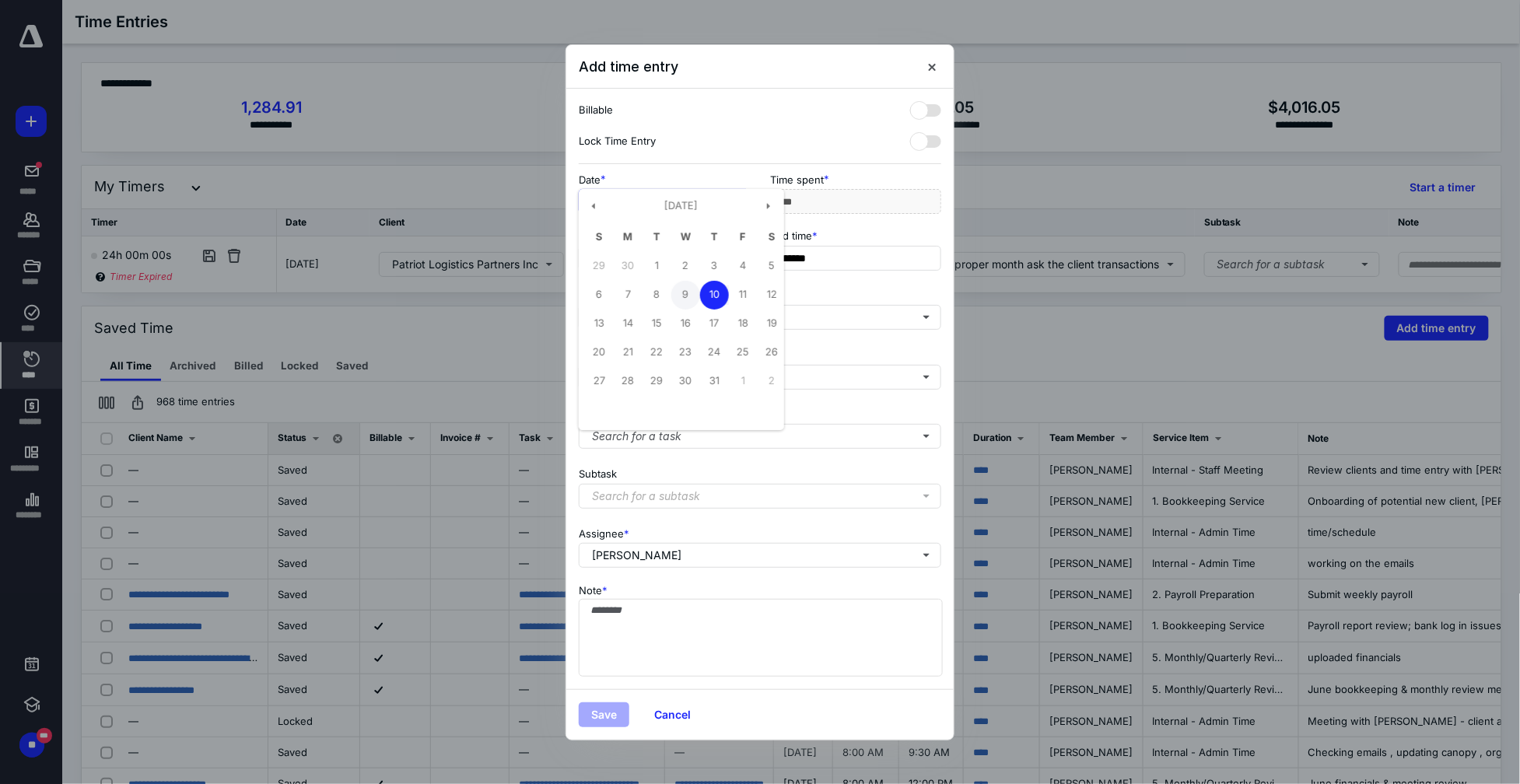click on "9" at bounding box center (685, 295) 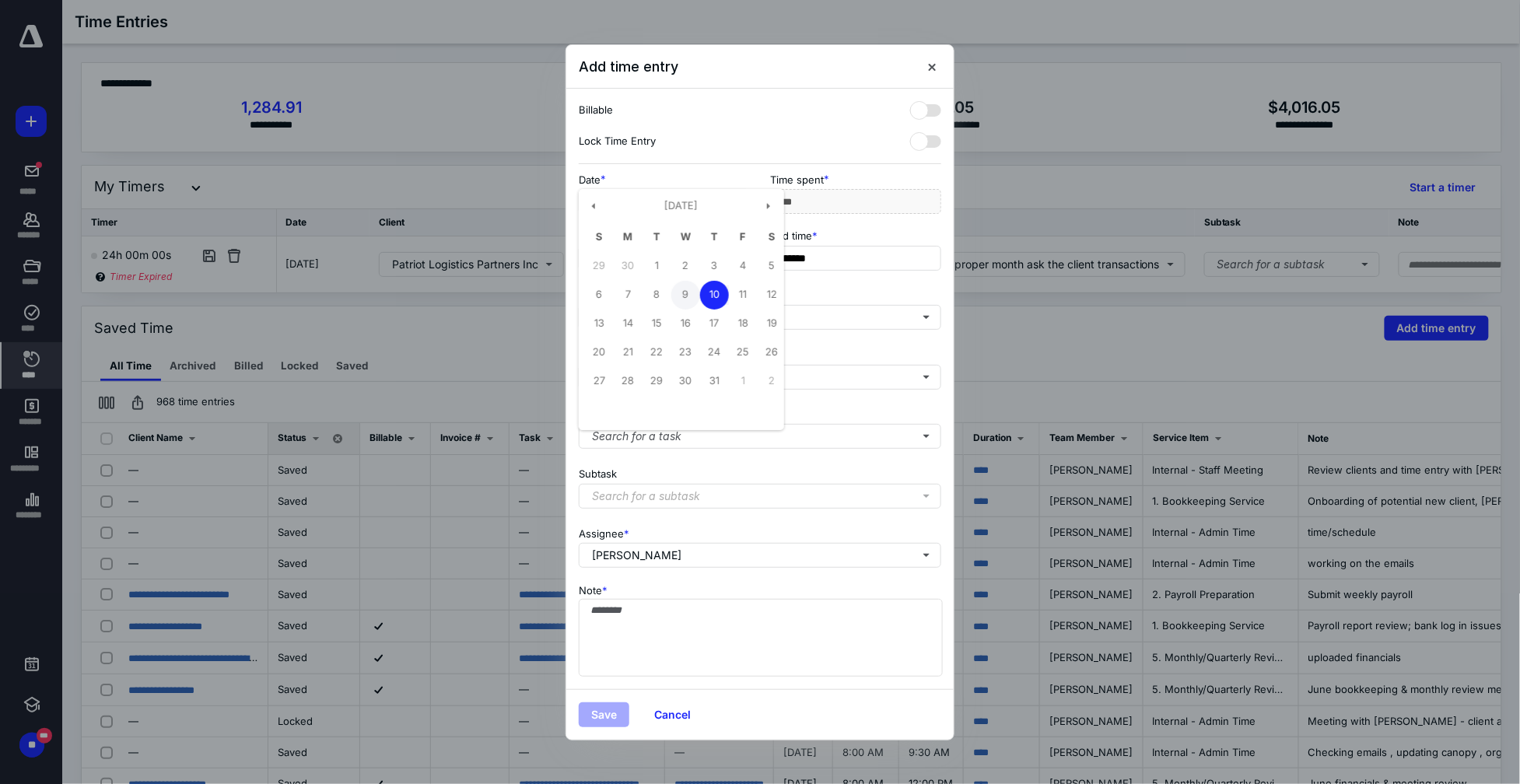 type on "**********" 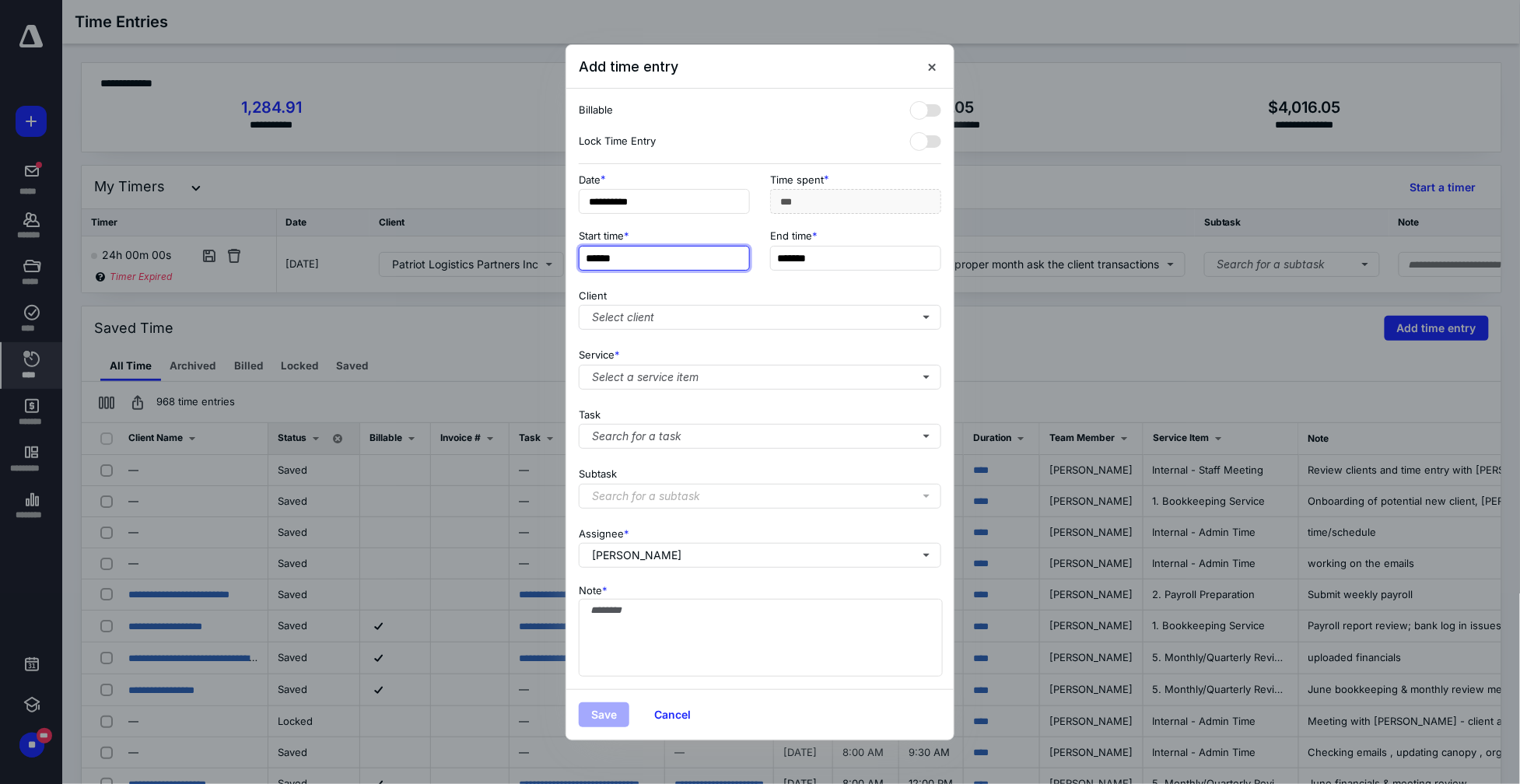 click on "******" at bounding box center [664, 258] 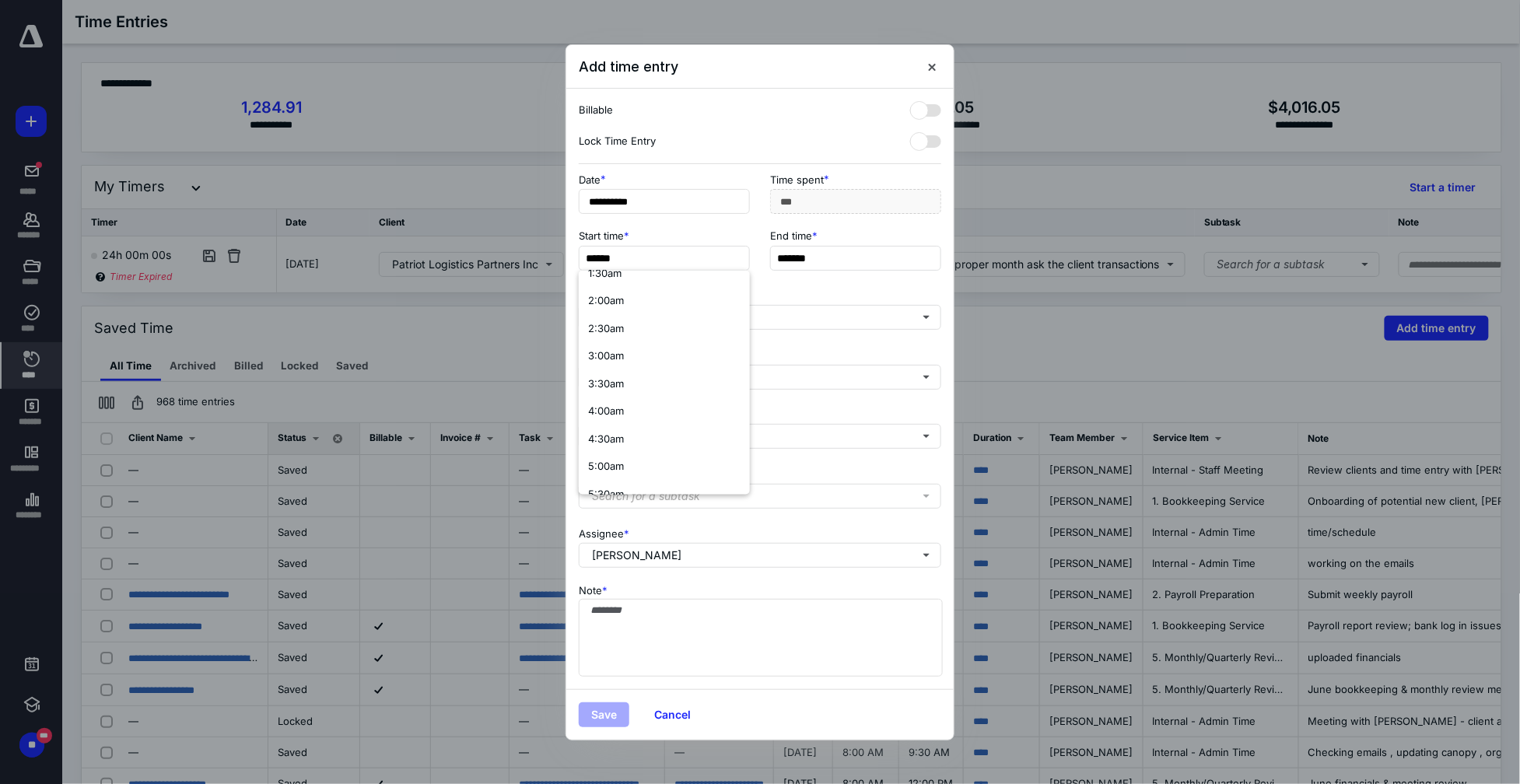 scroll, scrollTop: 103, scrollLeft: 0, axis: vertical 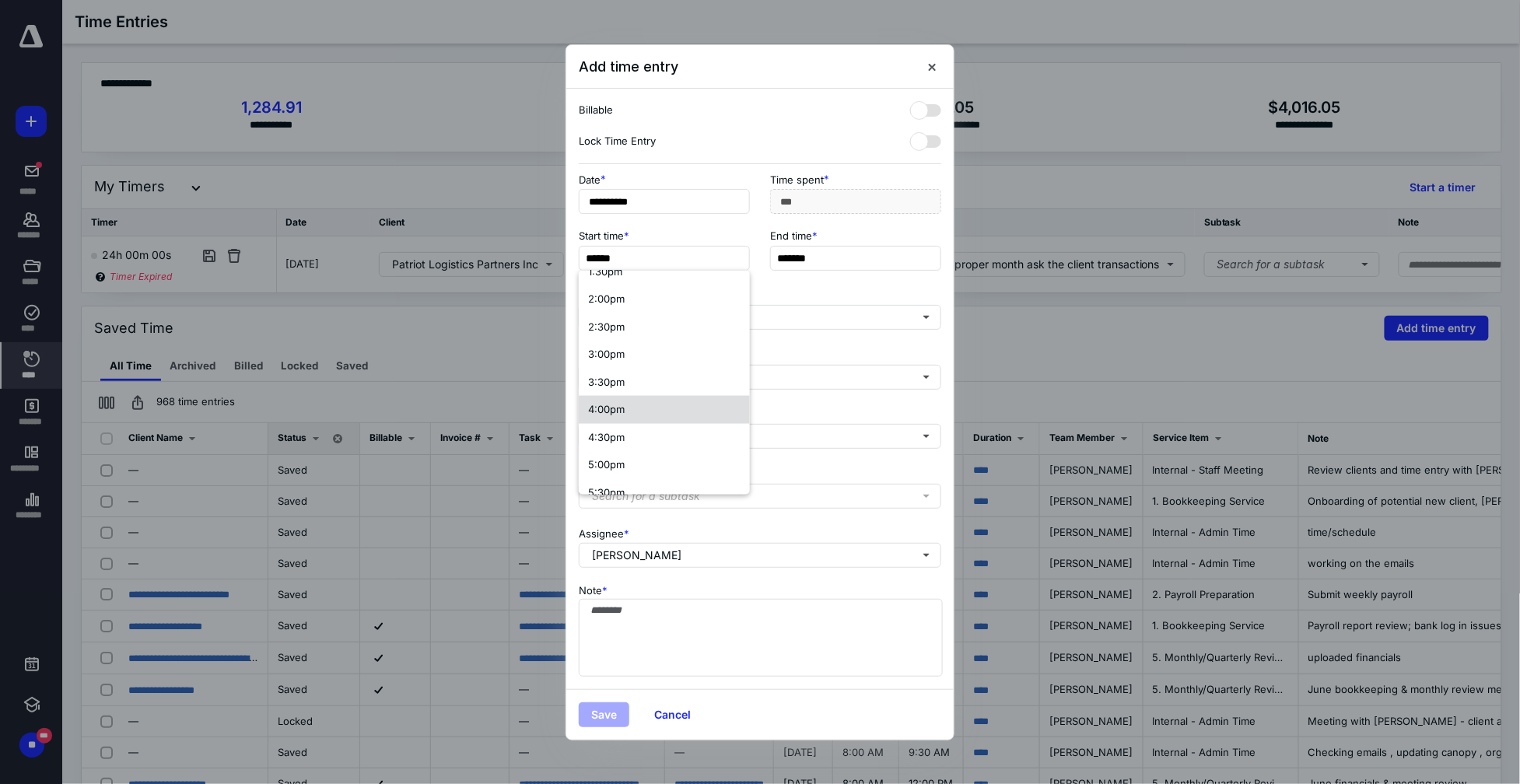 click on "4:00pm" at bounding box center [664, 410] 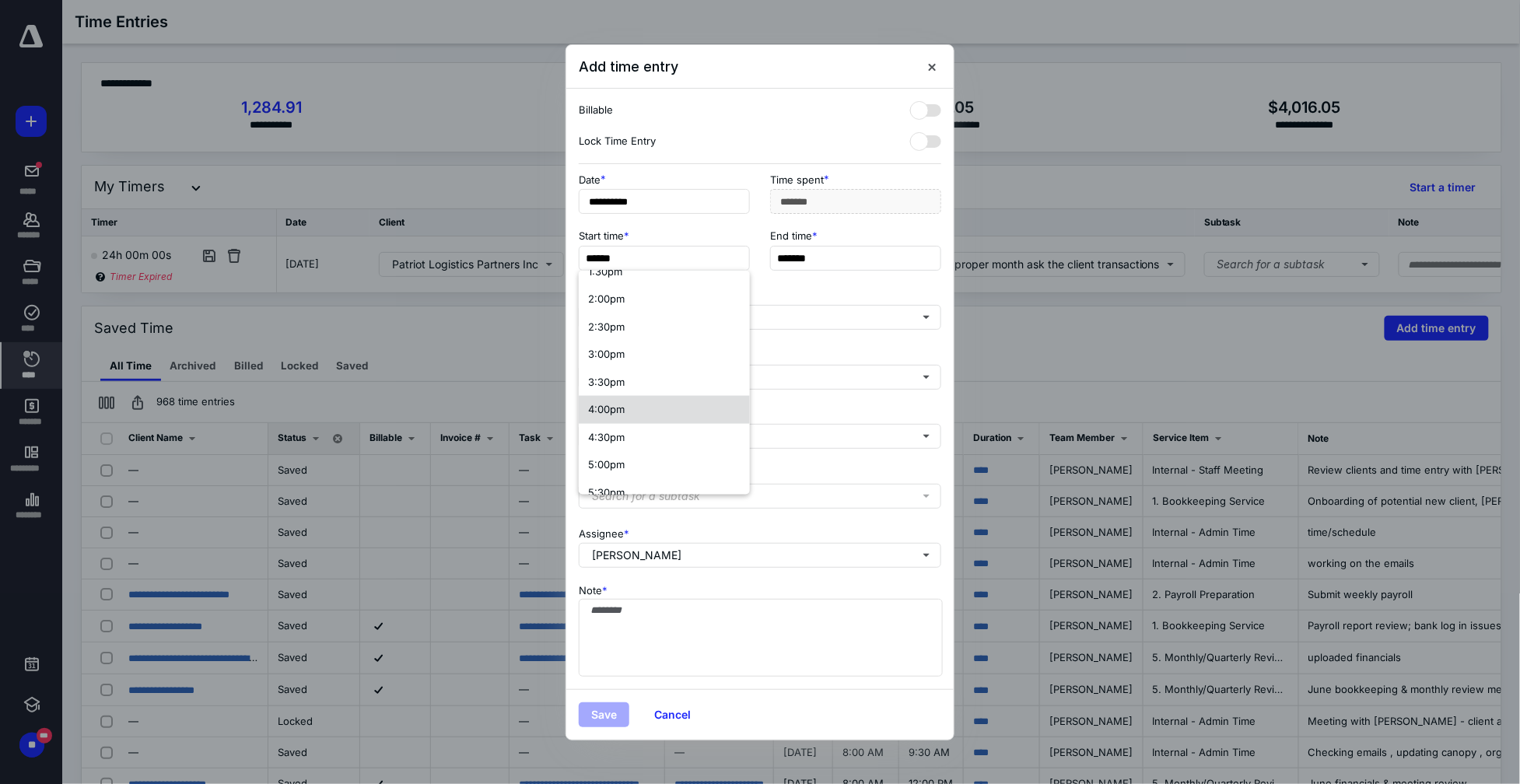 scroll, scrollTop: 0, scrollLeft: 0, axis: both 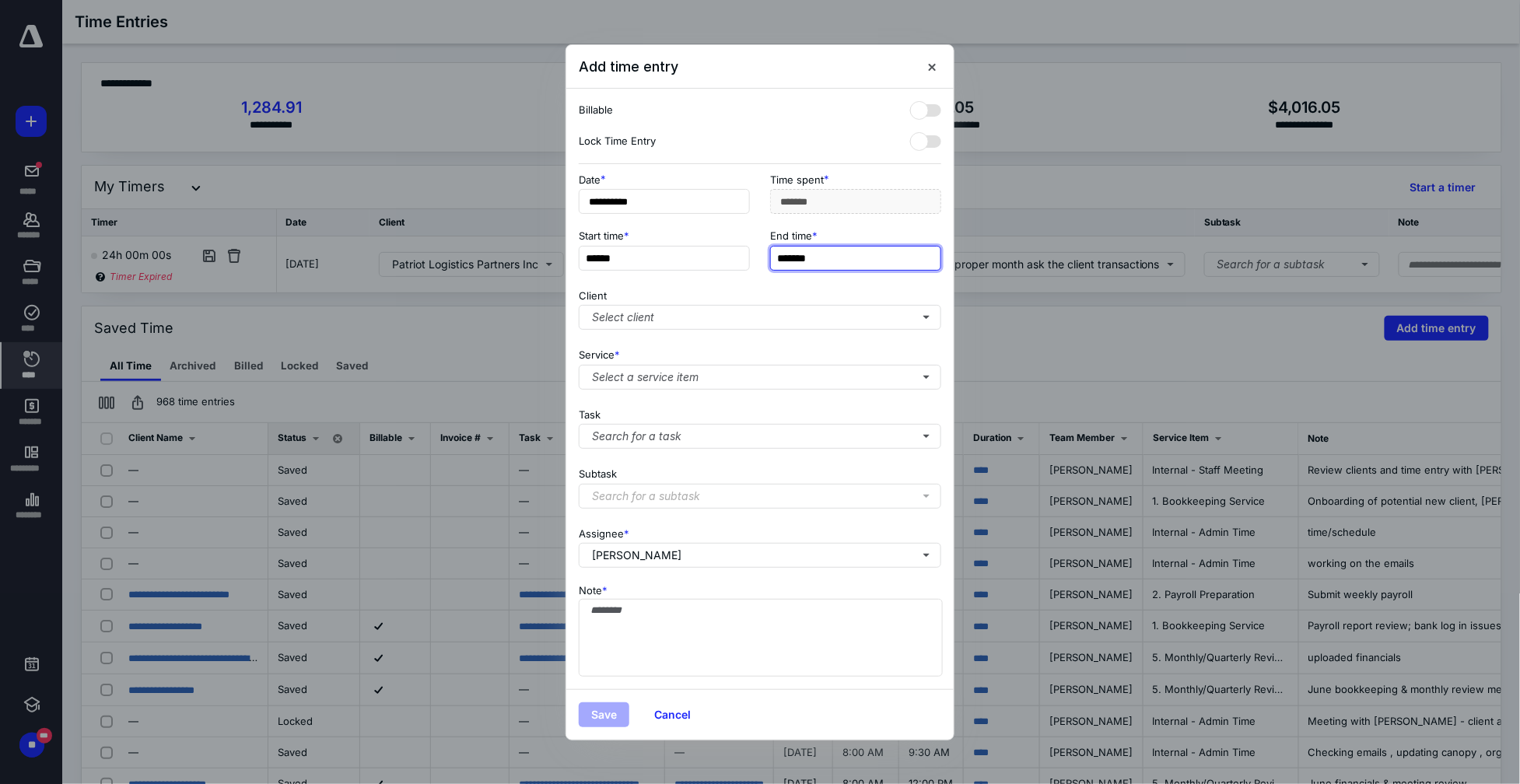click on "*******" at bounding box center [856, 258] 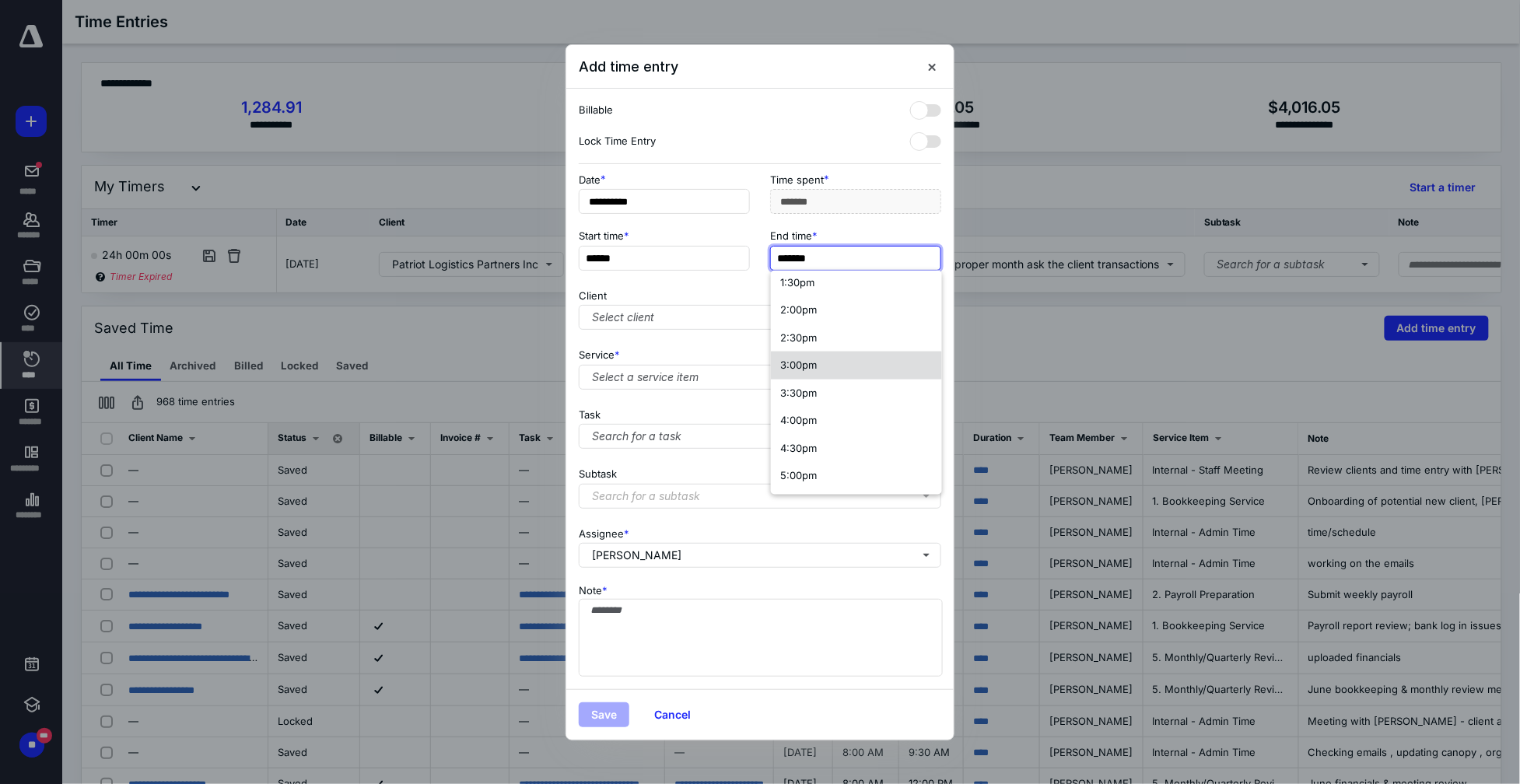 scroll, scrollTop: 762, scrollLeft: 0, axis: vertical 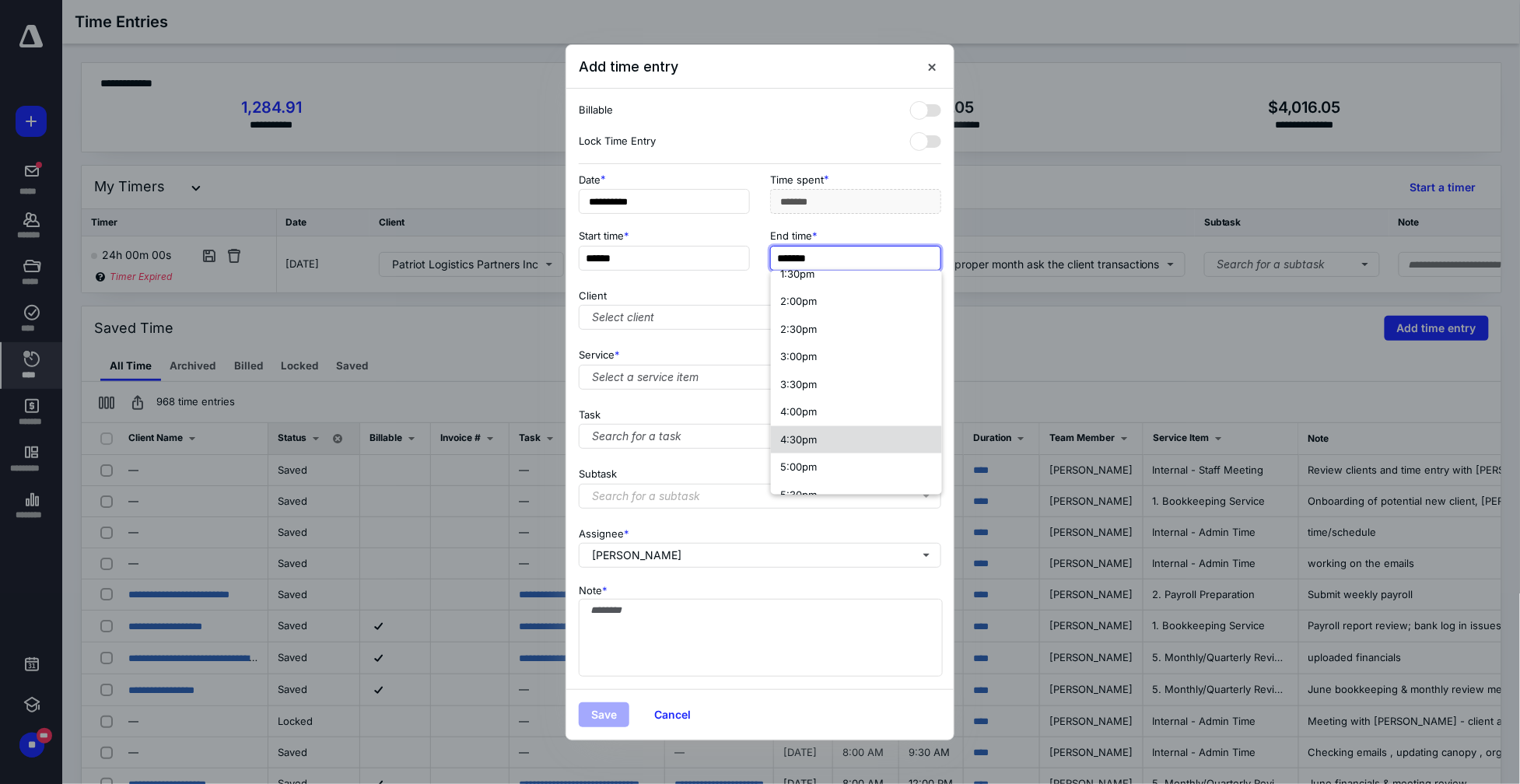 click on "4:30pm" at bounding box center [856, 439] 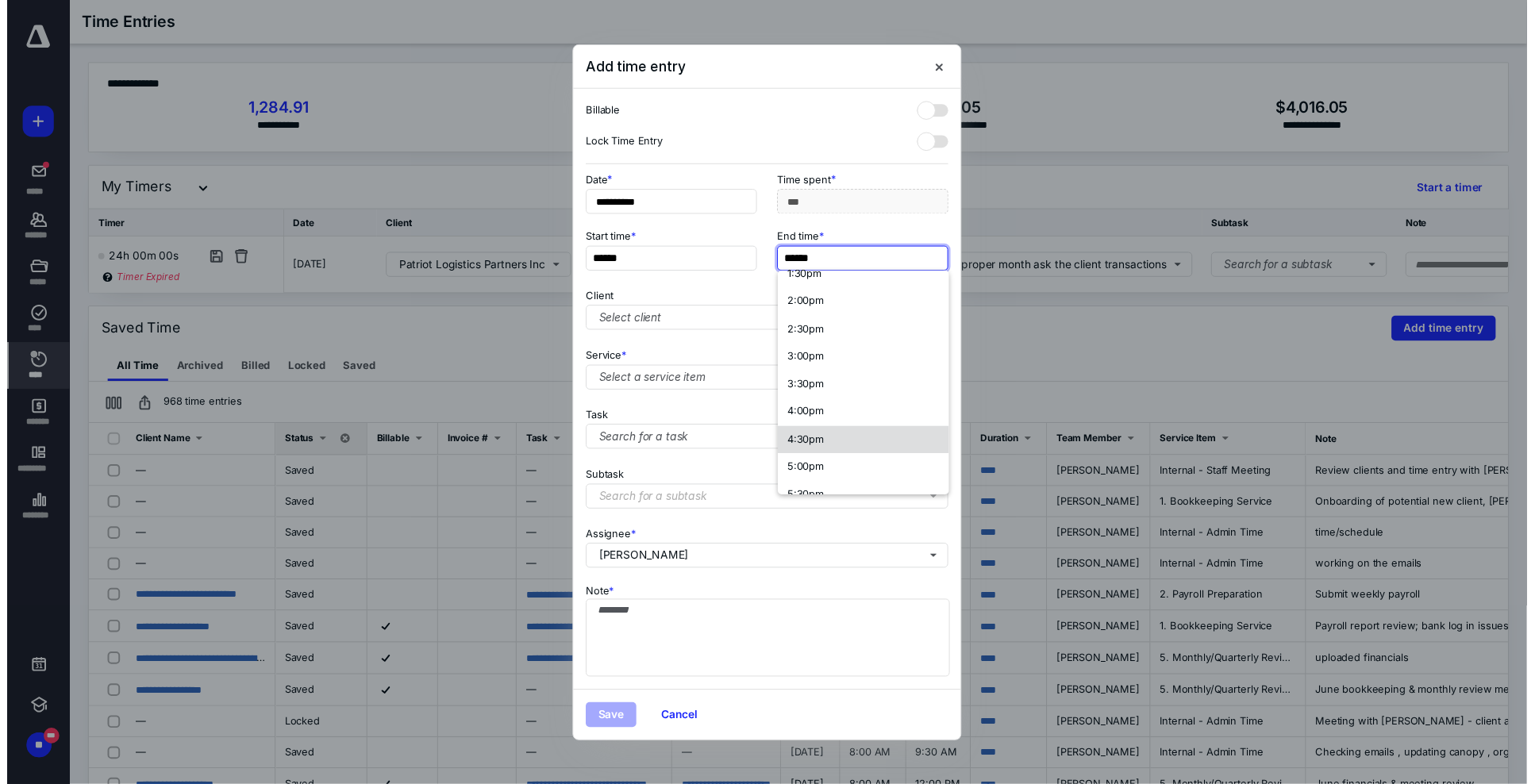 scroll, scrollTop: 0, scrollLeft: 0, axis: both 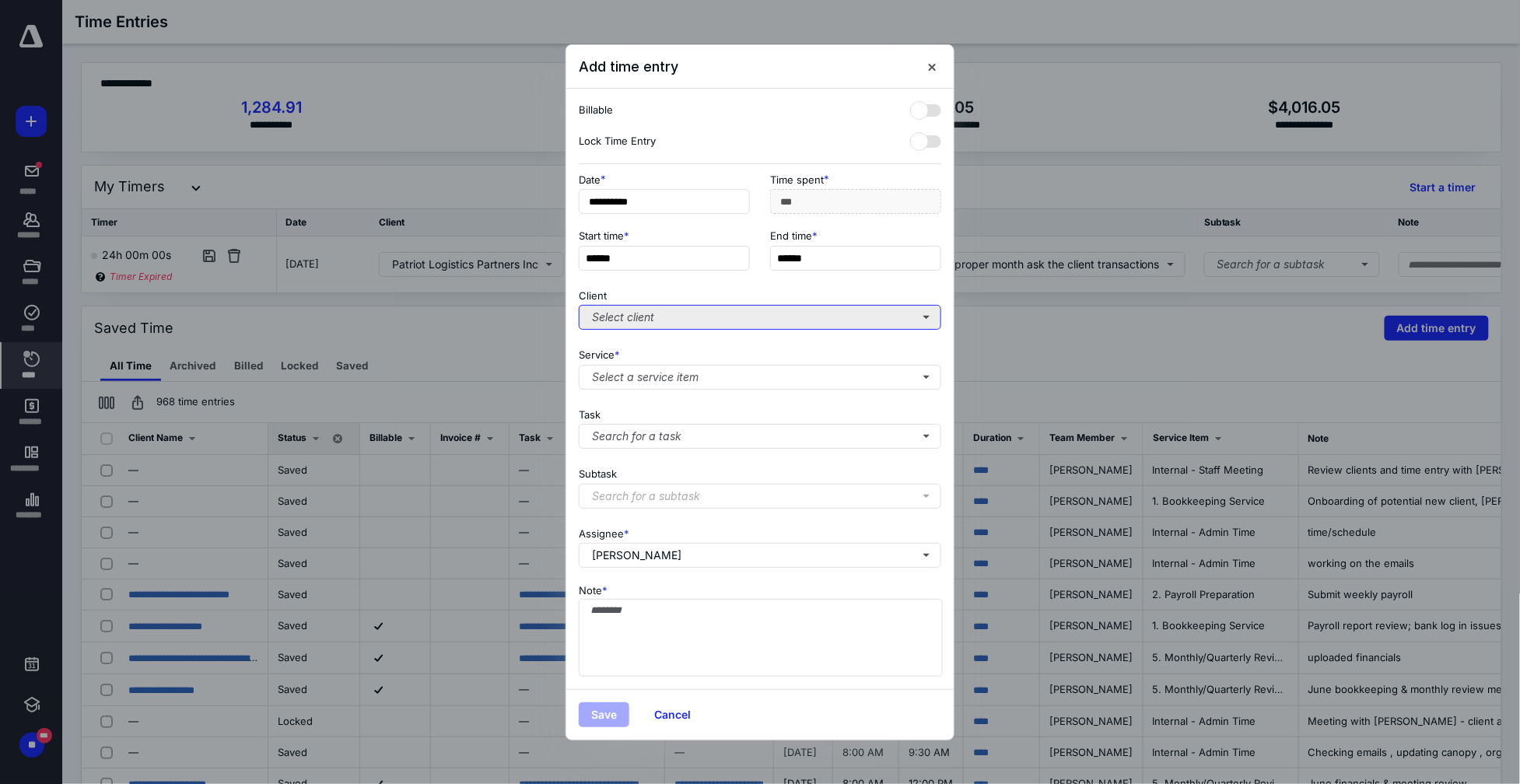 click on "Select client" at bounding box center [760, 317] 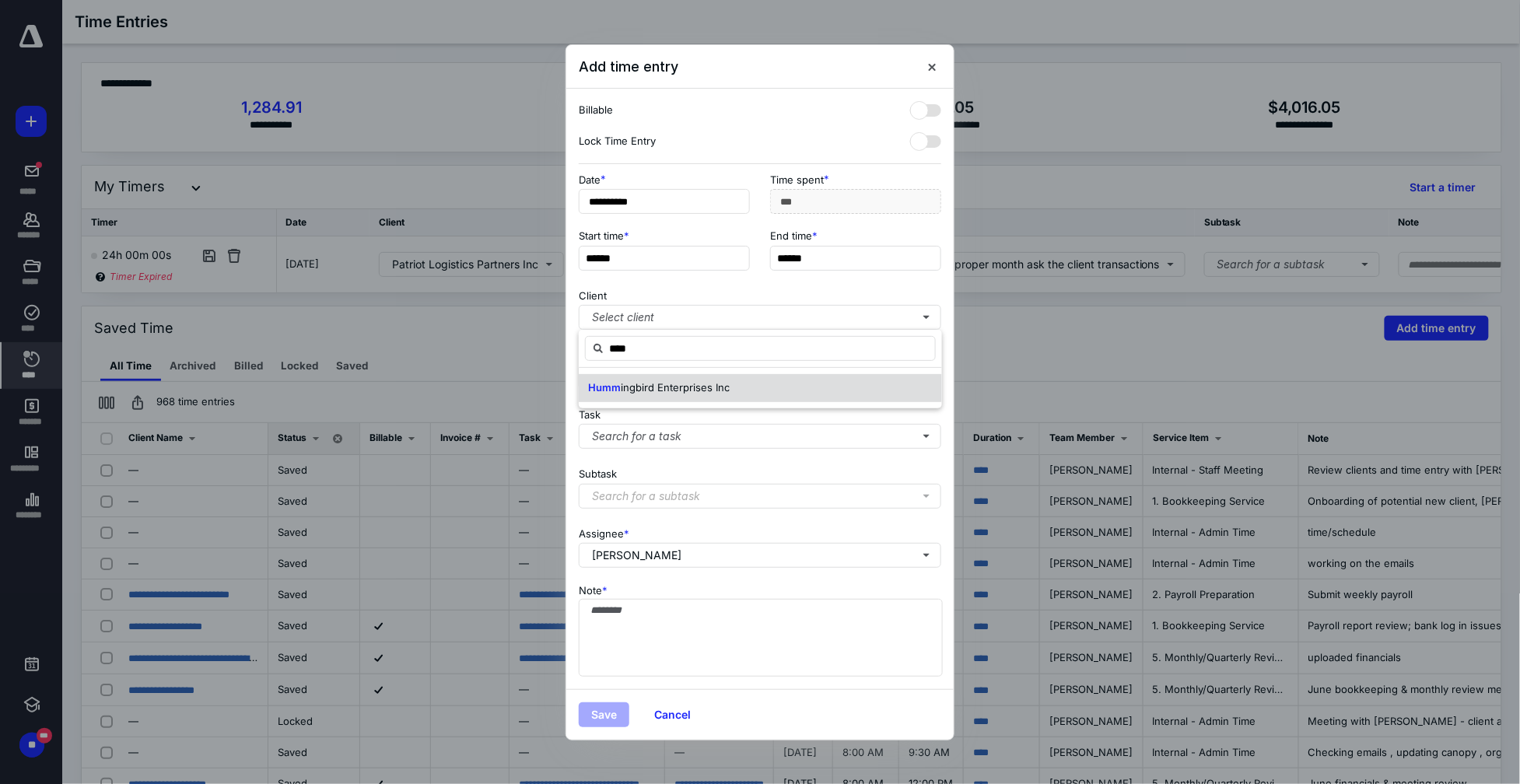 click on "Humm ingbird Enterprises Inc" at bounding box center [659, 388] 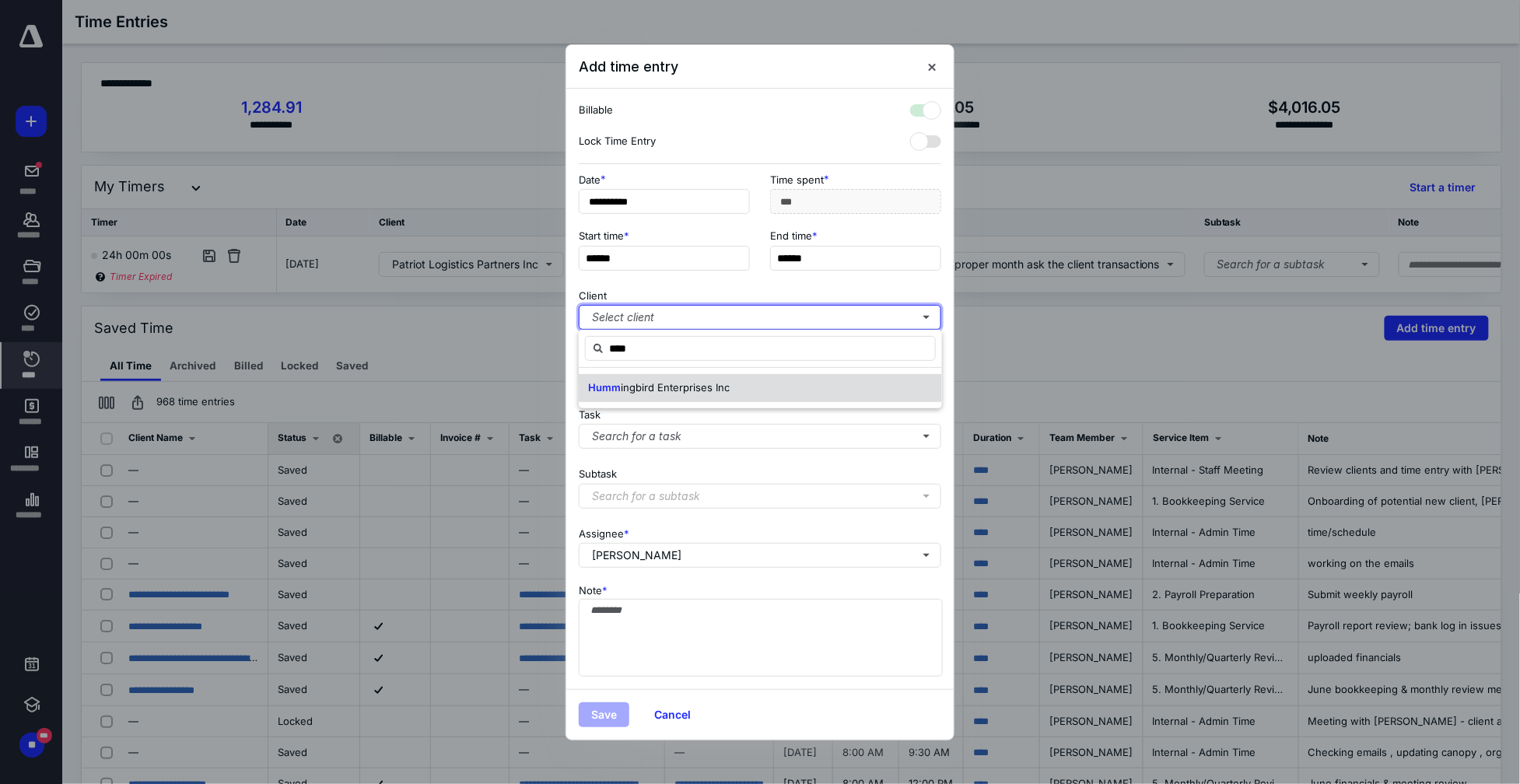 checkbox on "true" 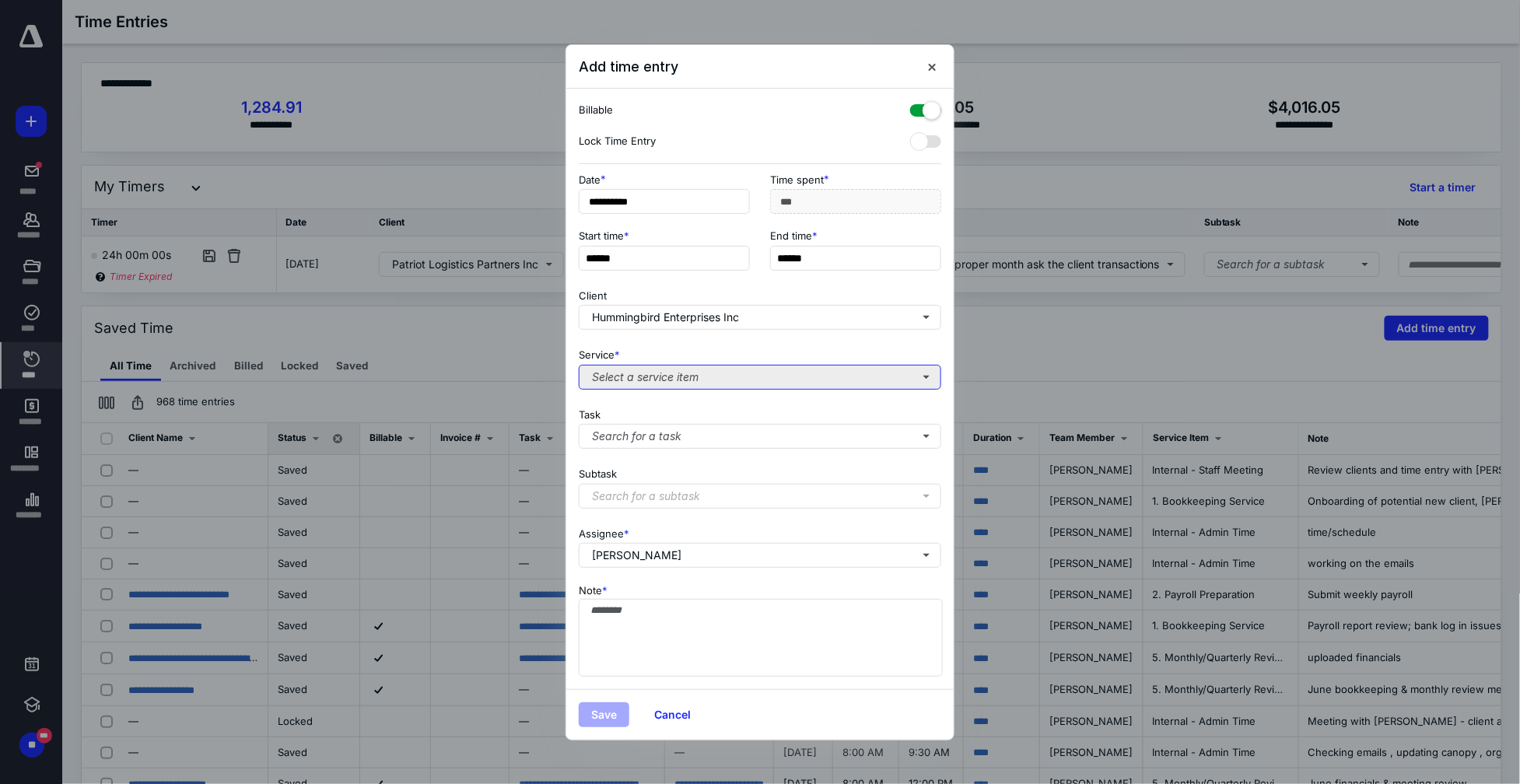 click on "Select a service item" at bounding box center (760, 377) 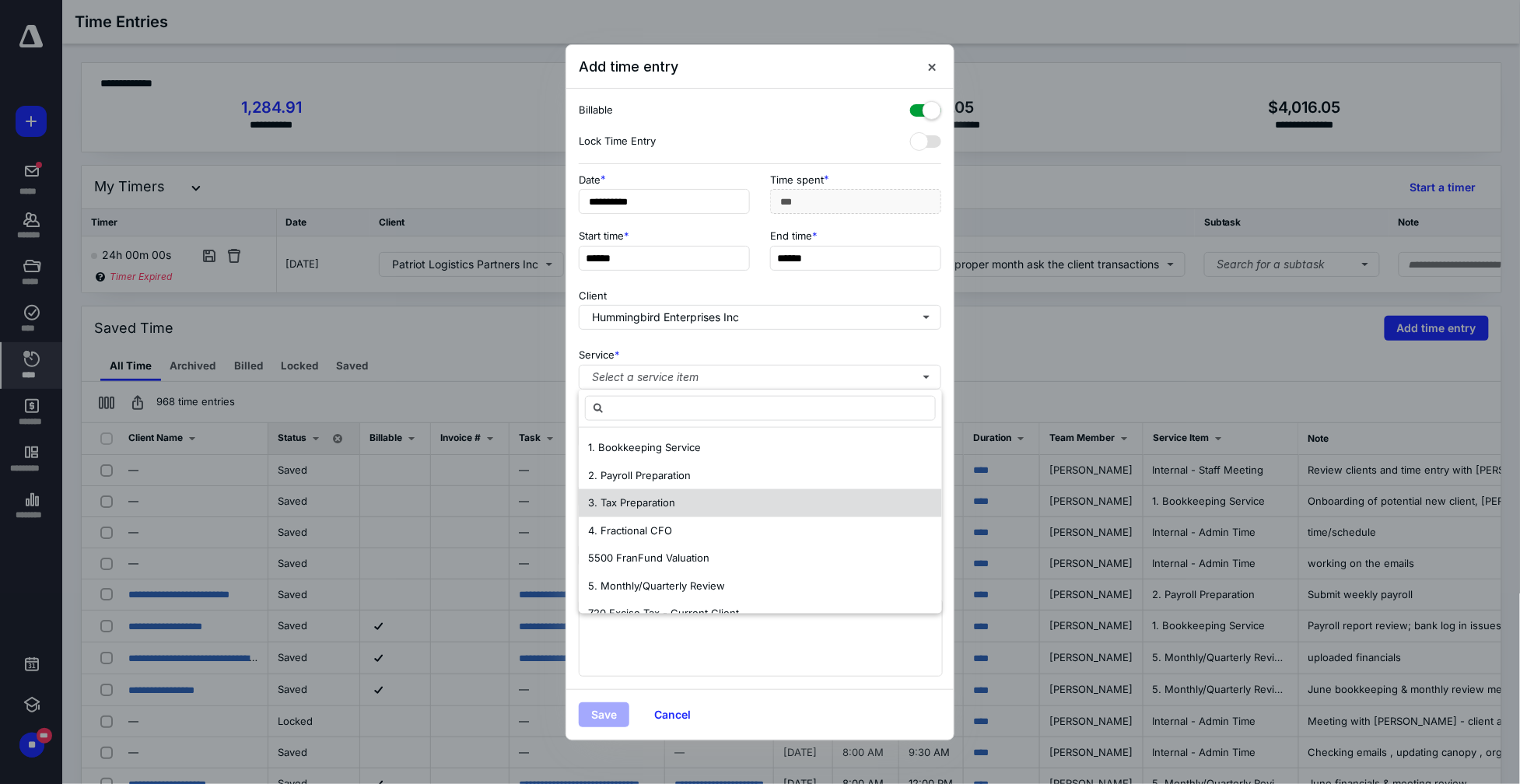 click on "3. Tax Preparation" at bounding box center (632, 502) 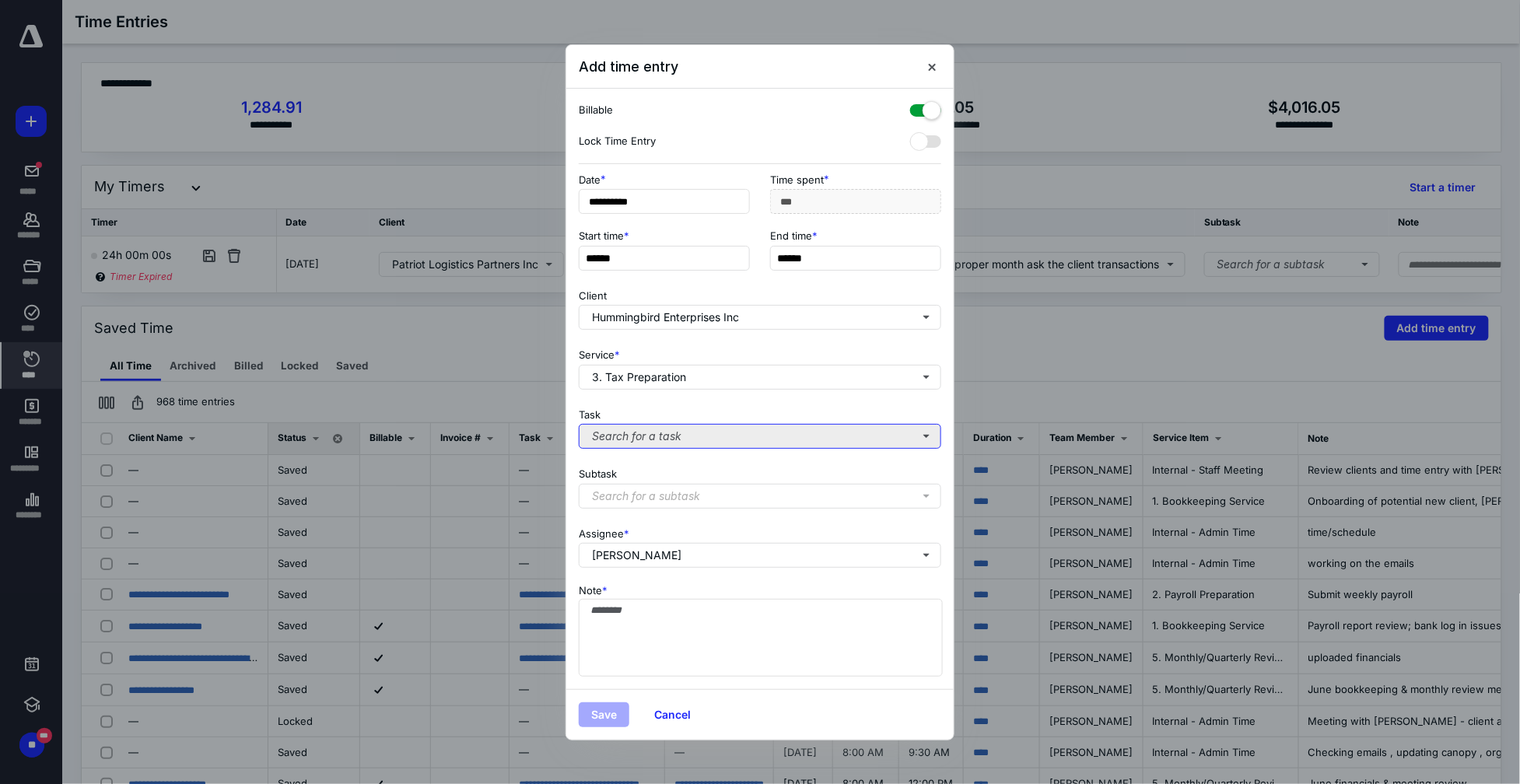 click on "Search for a task" at bounding box center [760, 436] 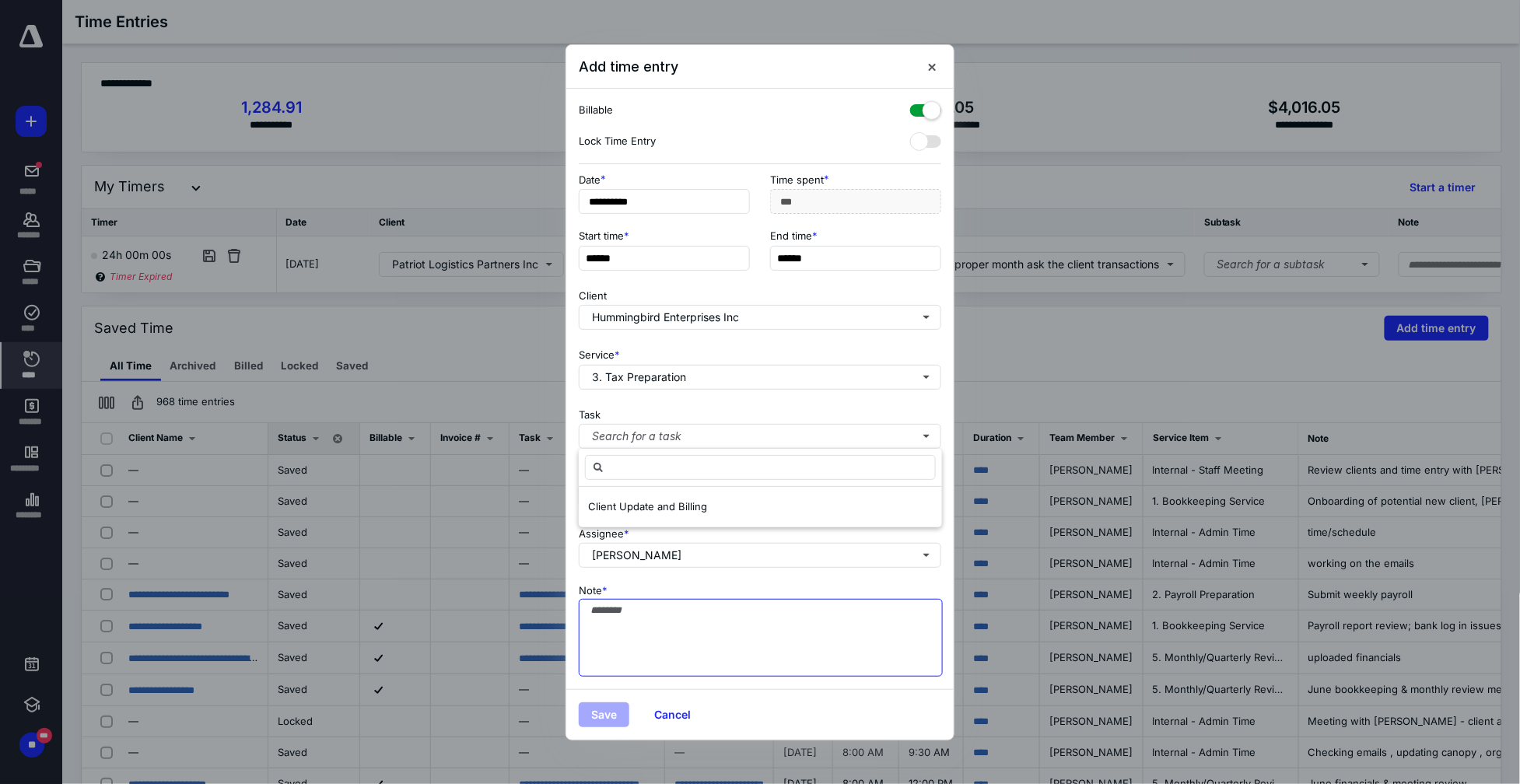 click on "Note *" at bounding box center [761, 638] 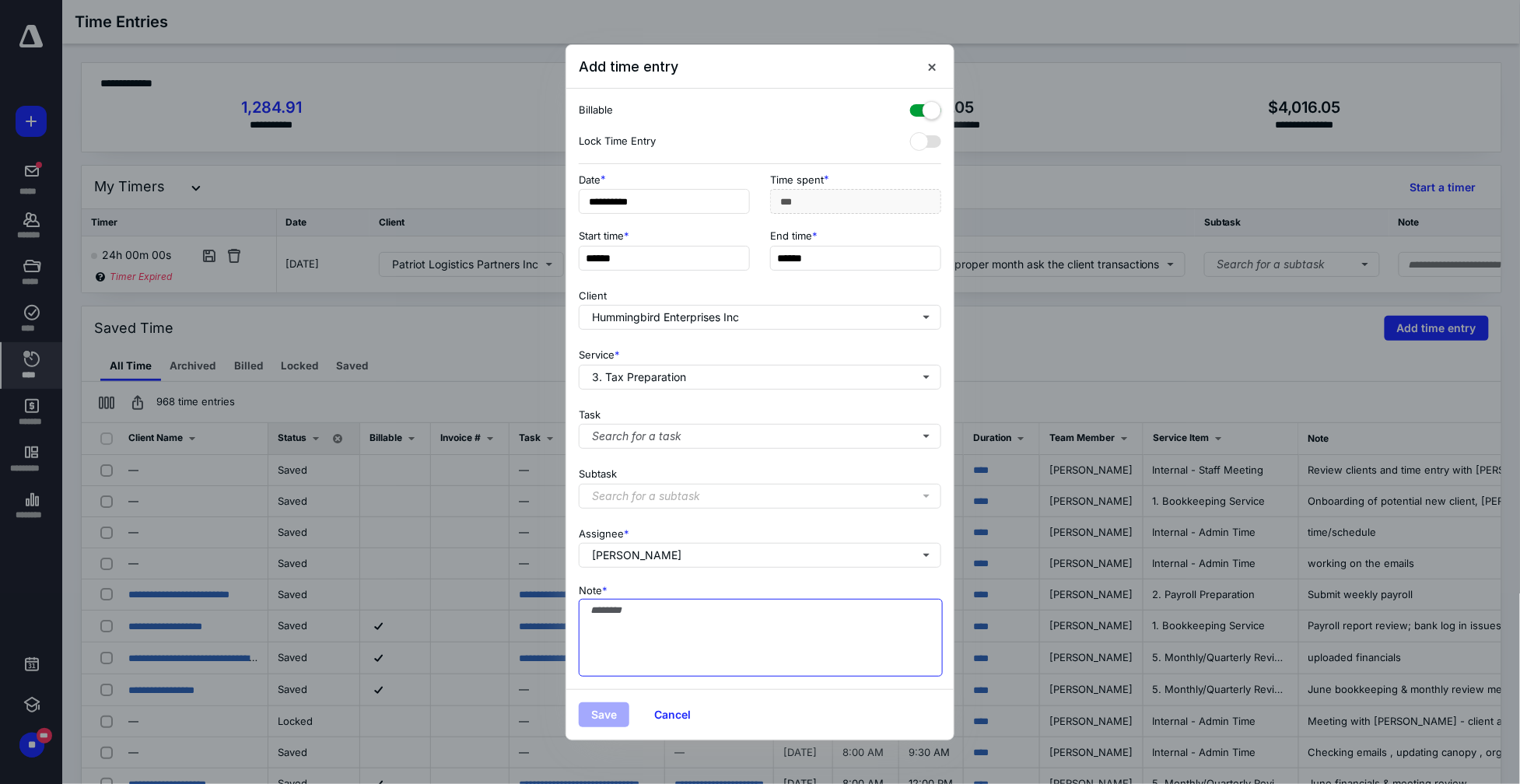 click on "Note *" at bounding box center (761, 638) 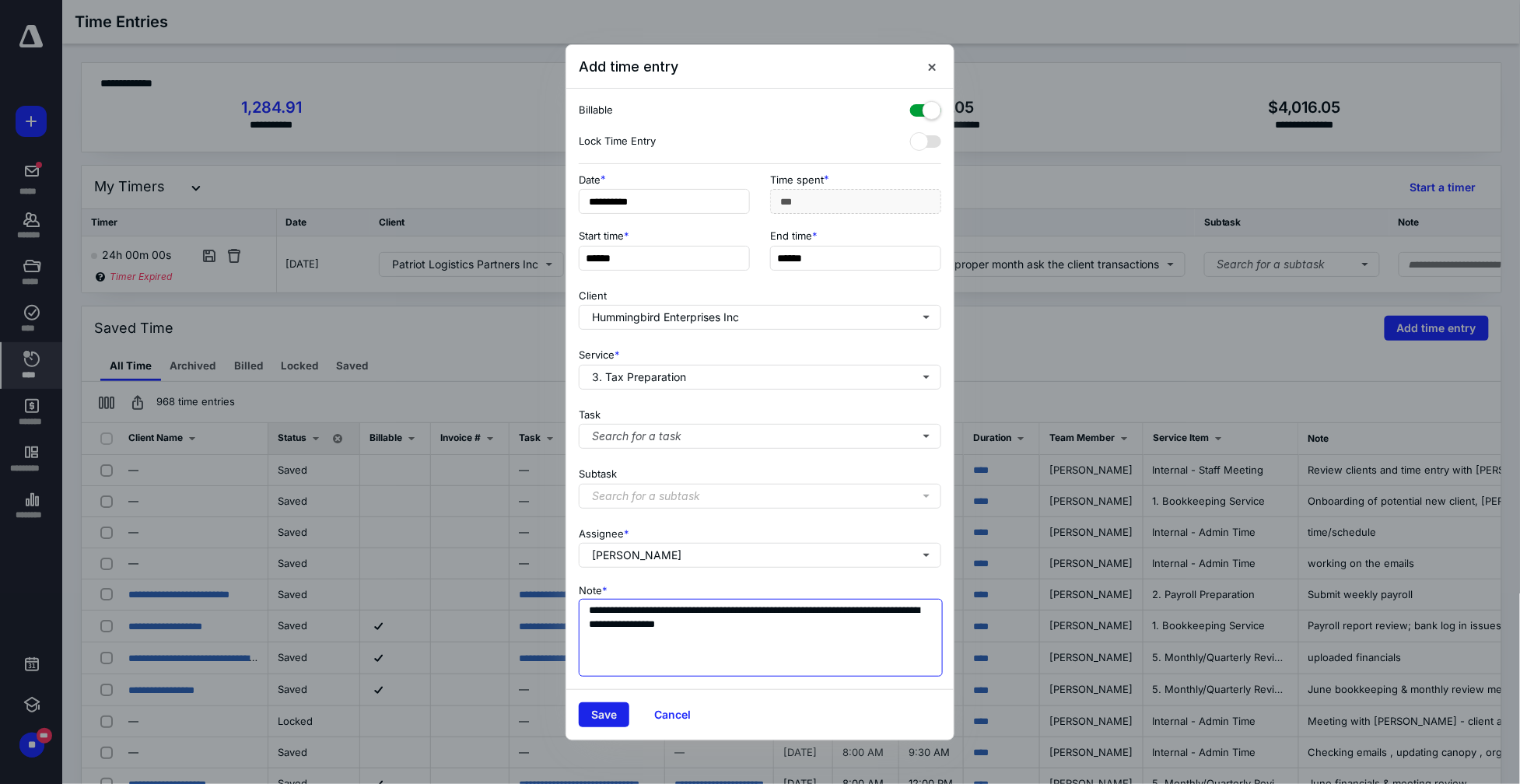 type on "**********" 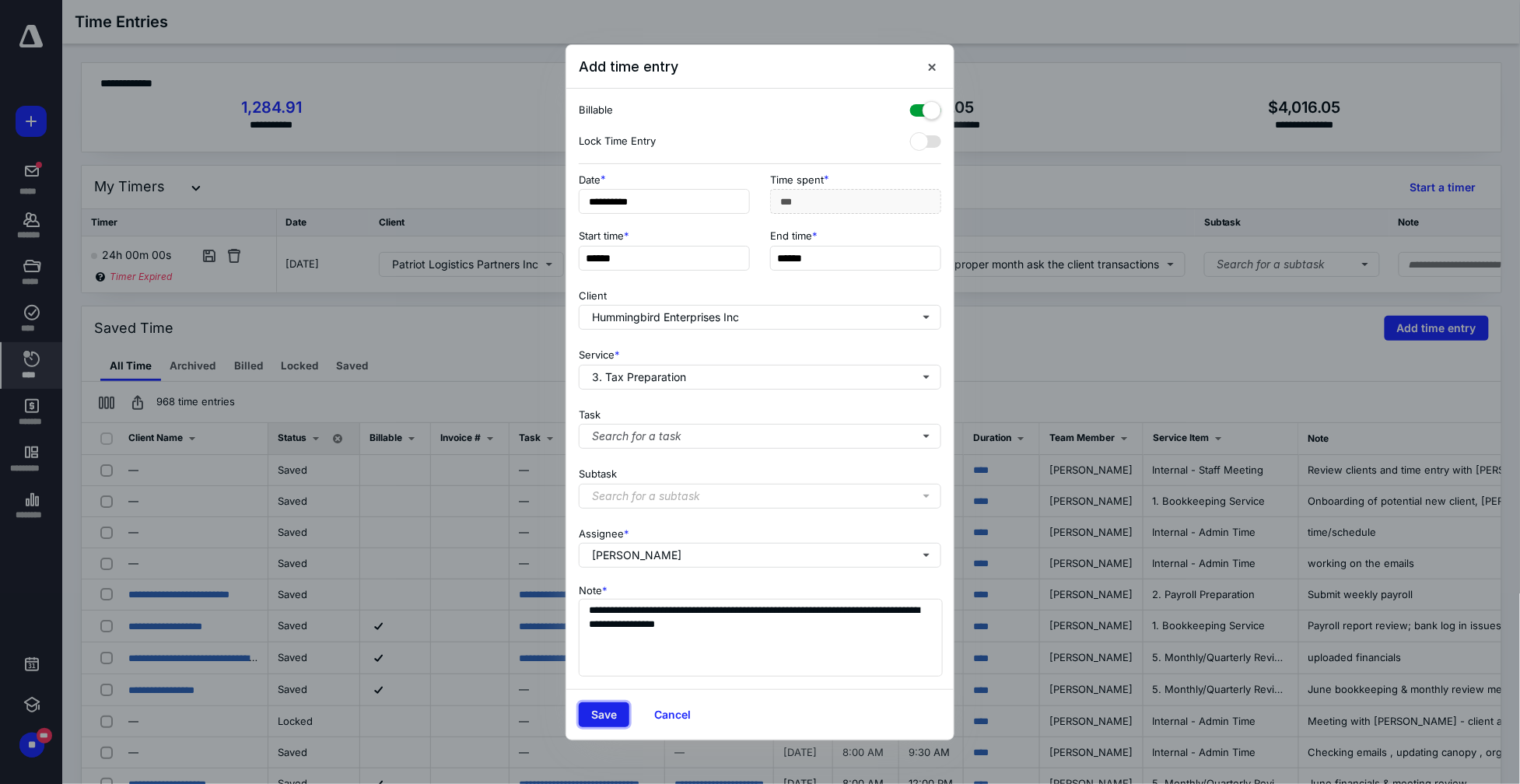 click on "Save" at bounding box center [604, 715] 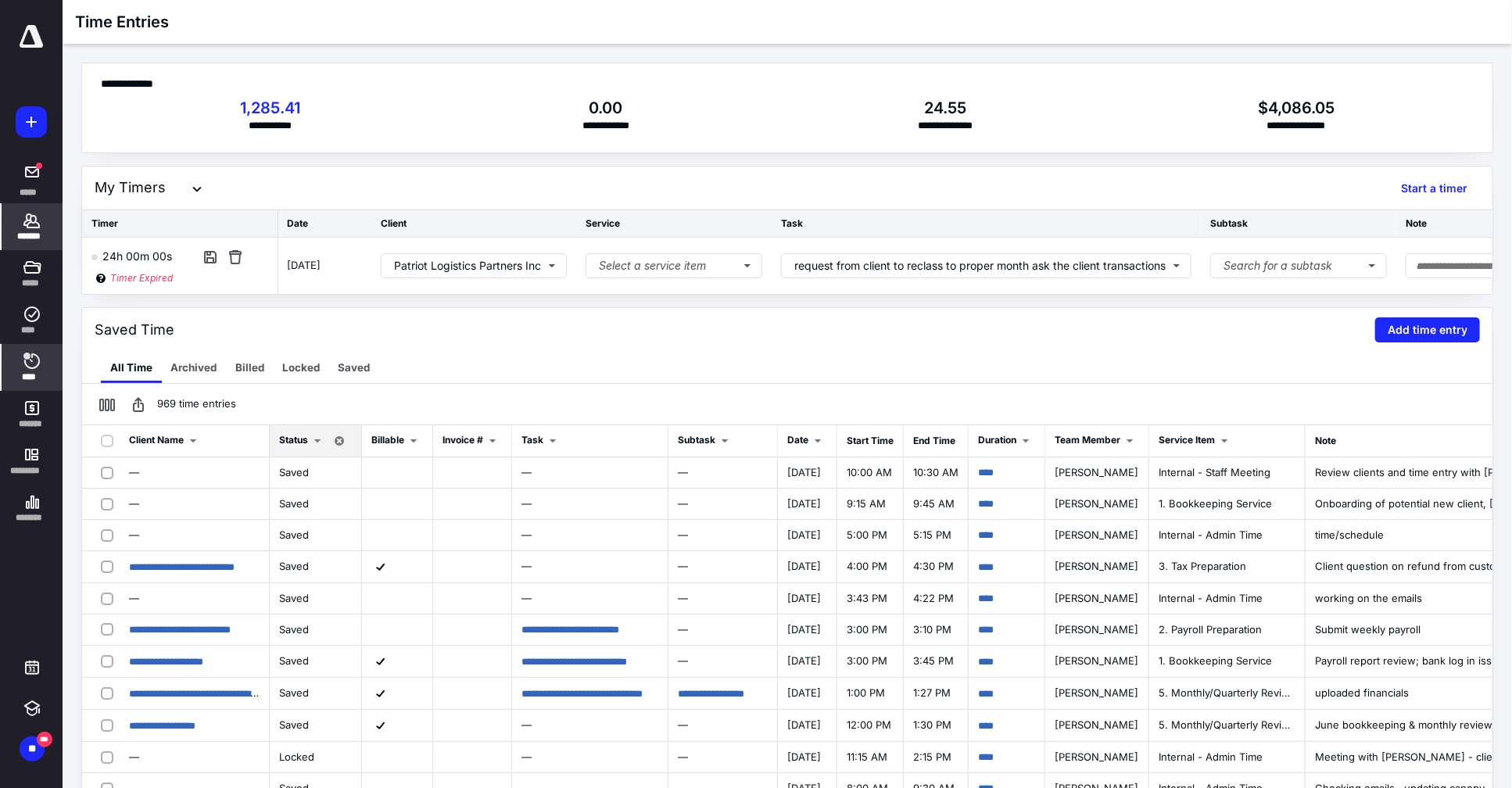click 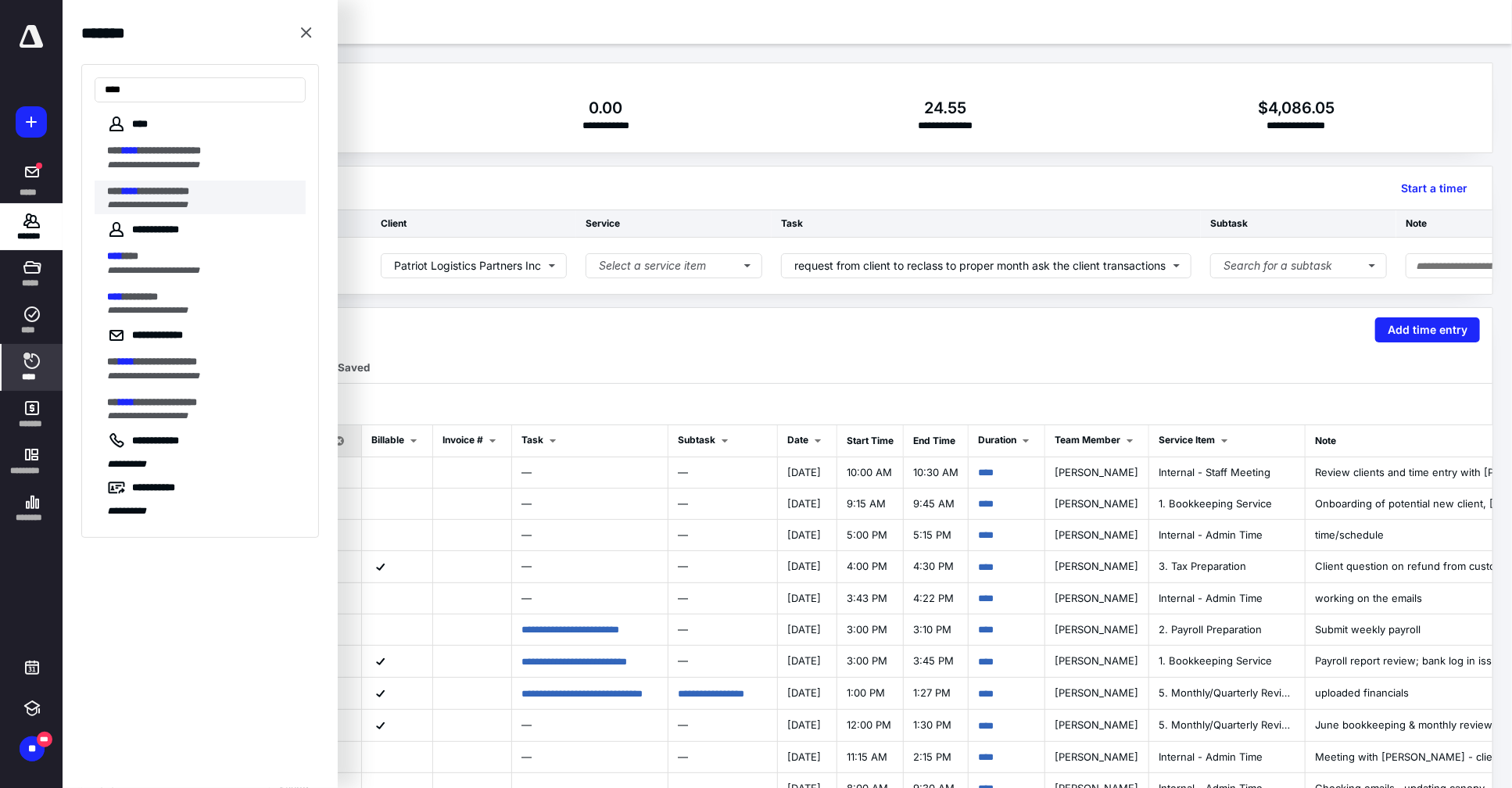 type on "****" 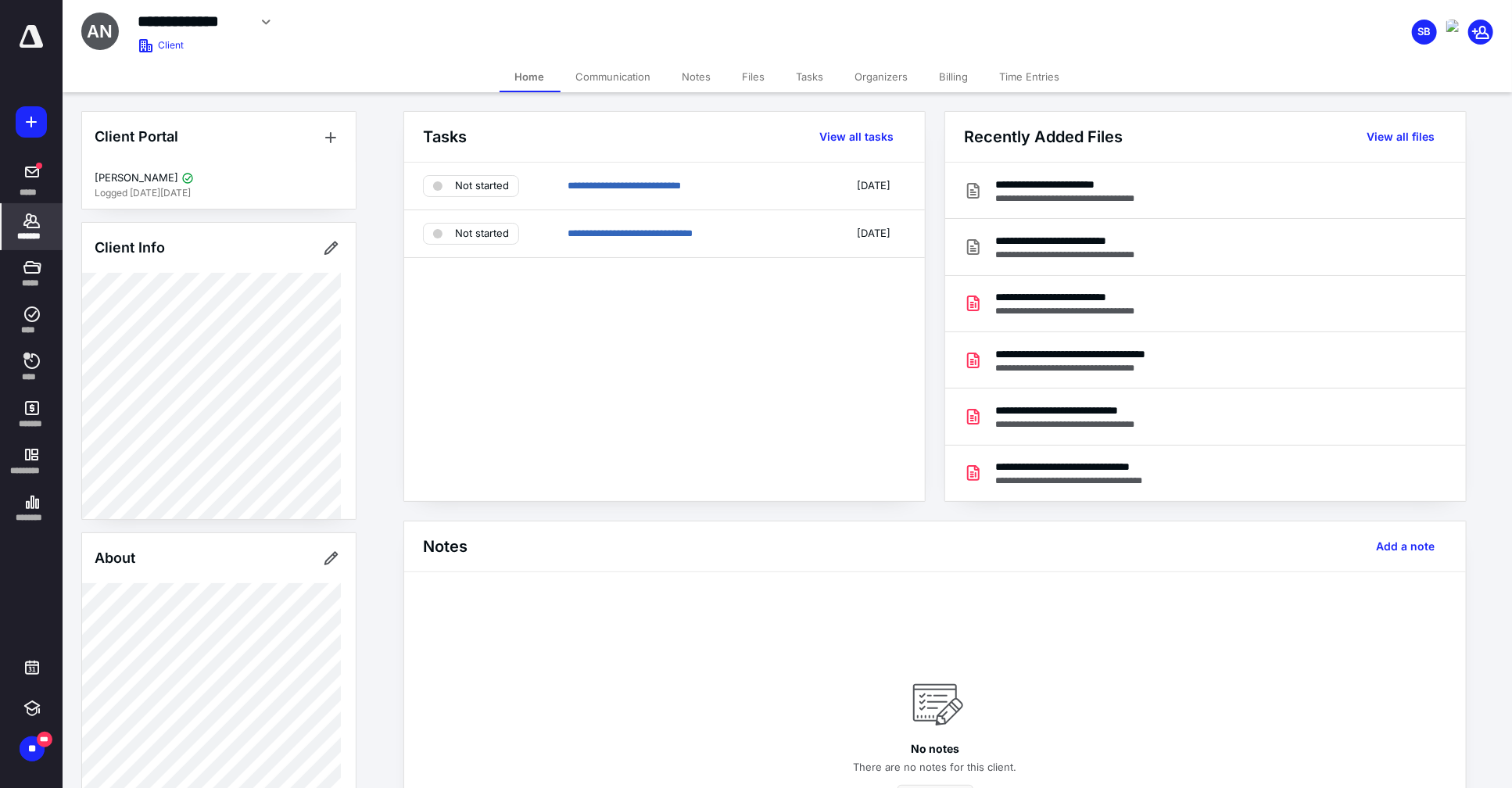 click on "Billing" at bounding box center (954, 77) 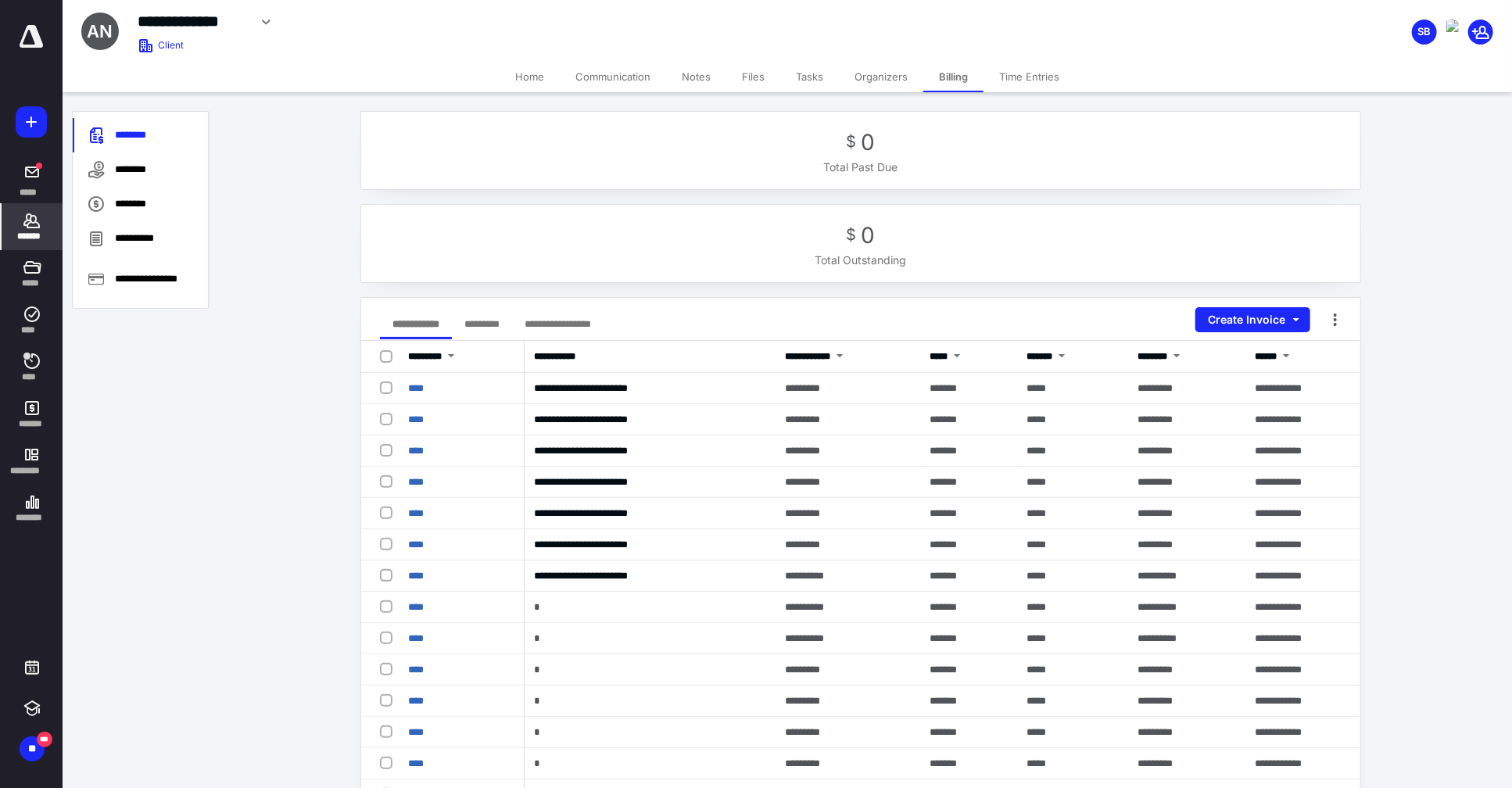 click at bounding box center (31, 37) 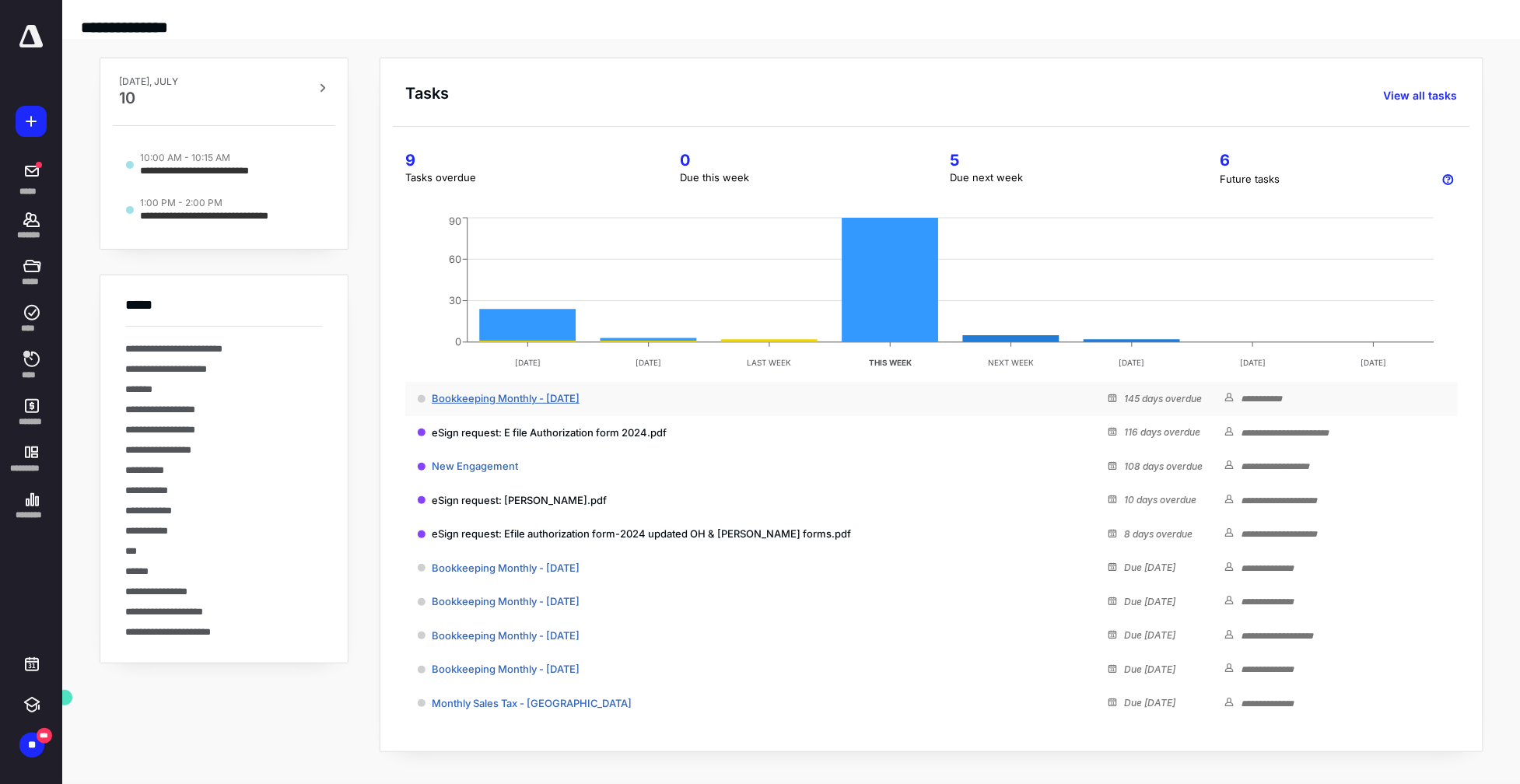 click on "Bookkeeping Monthly - [DATE]" at bounding box center [506, 398] 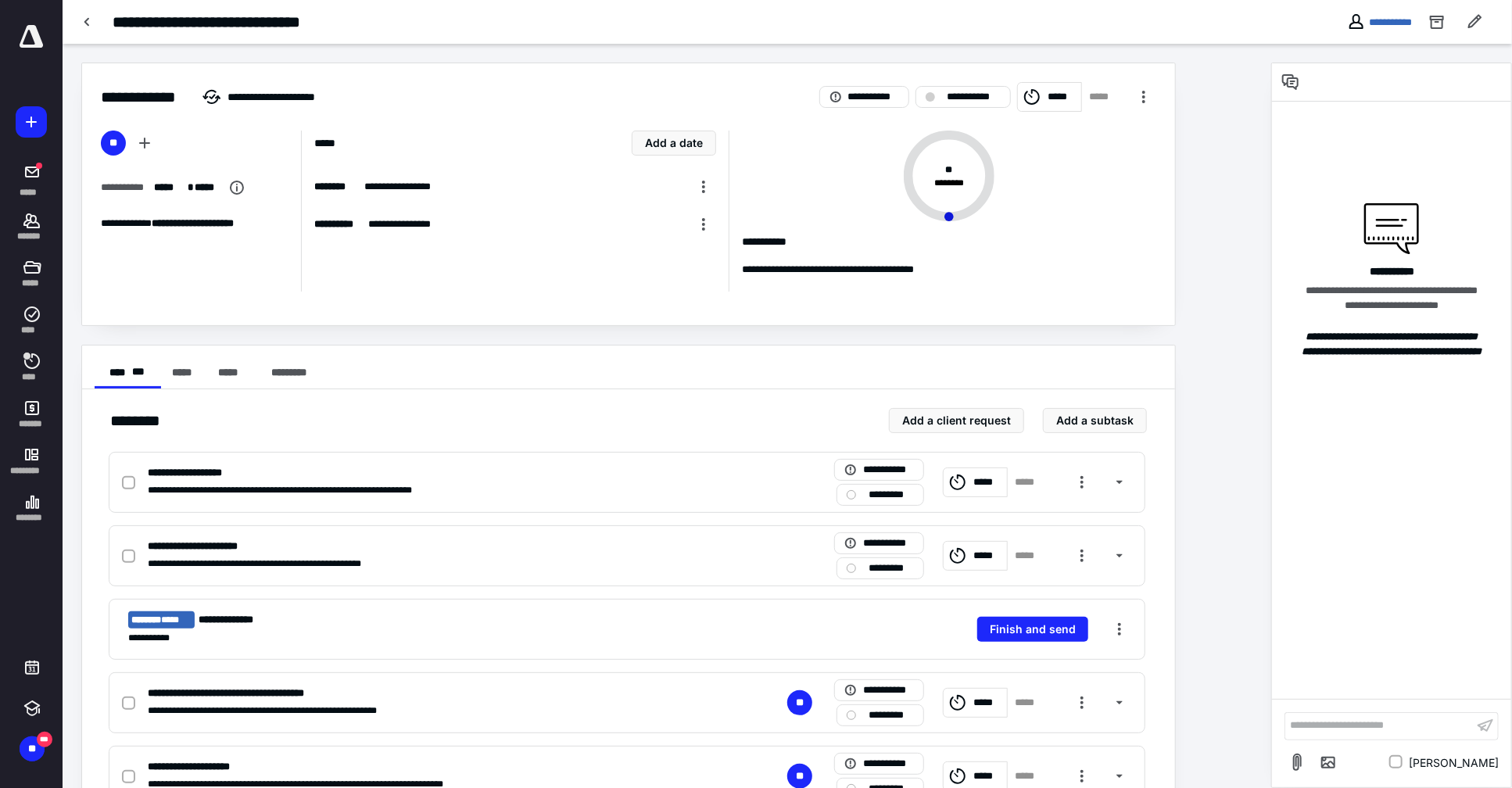 click at bounding box center [31, 37] 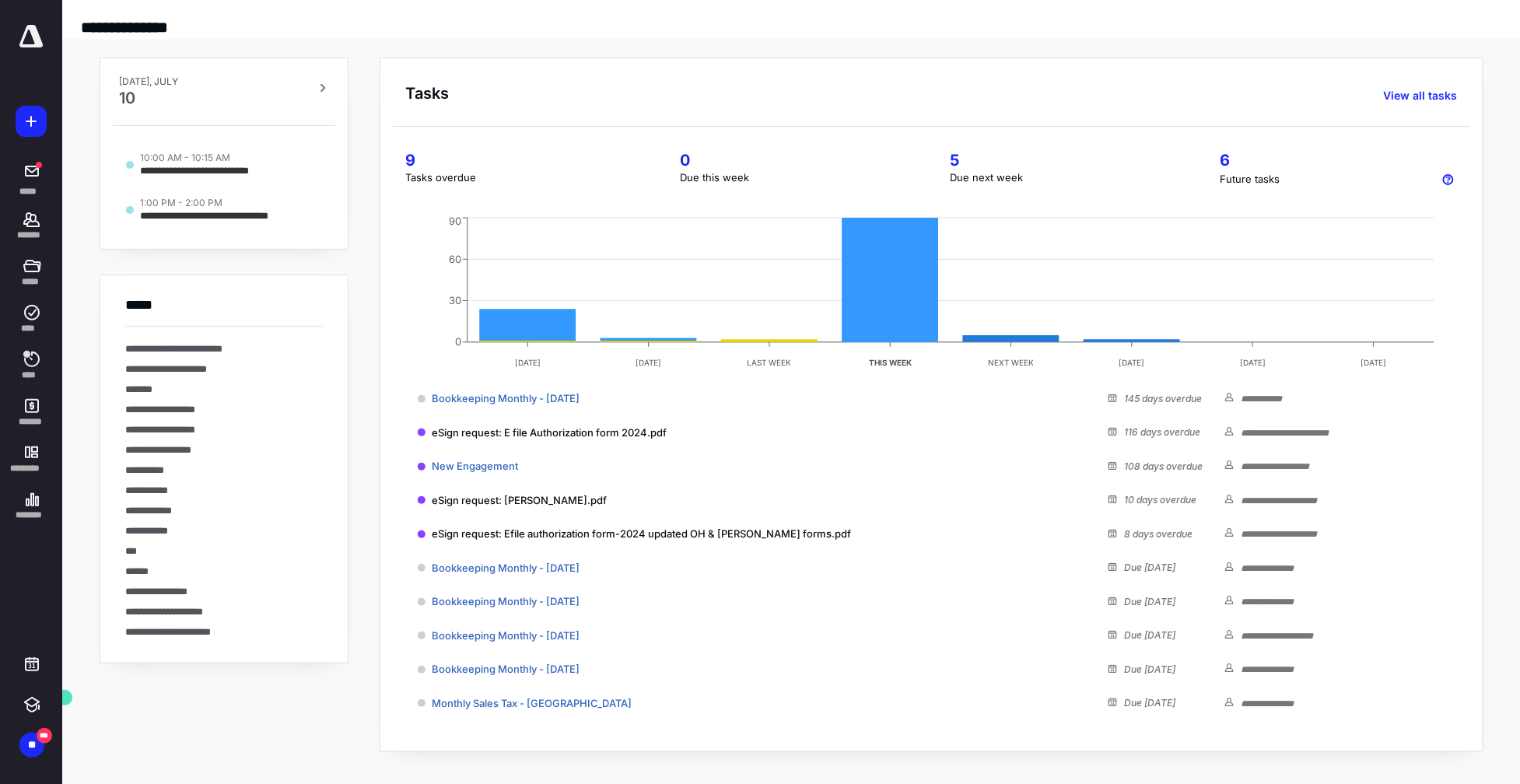click on "9" at bounding box center [524, 160] 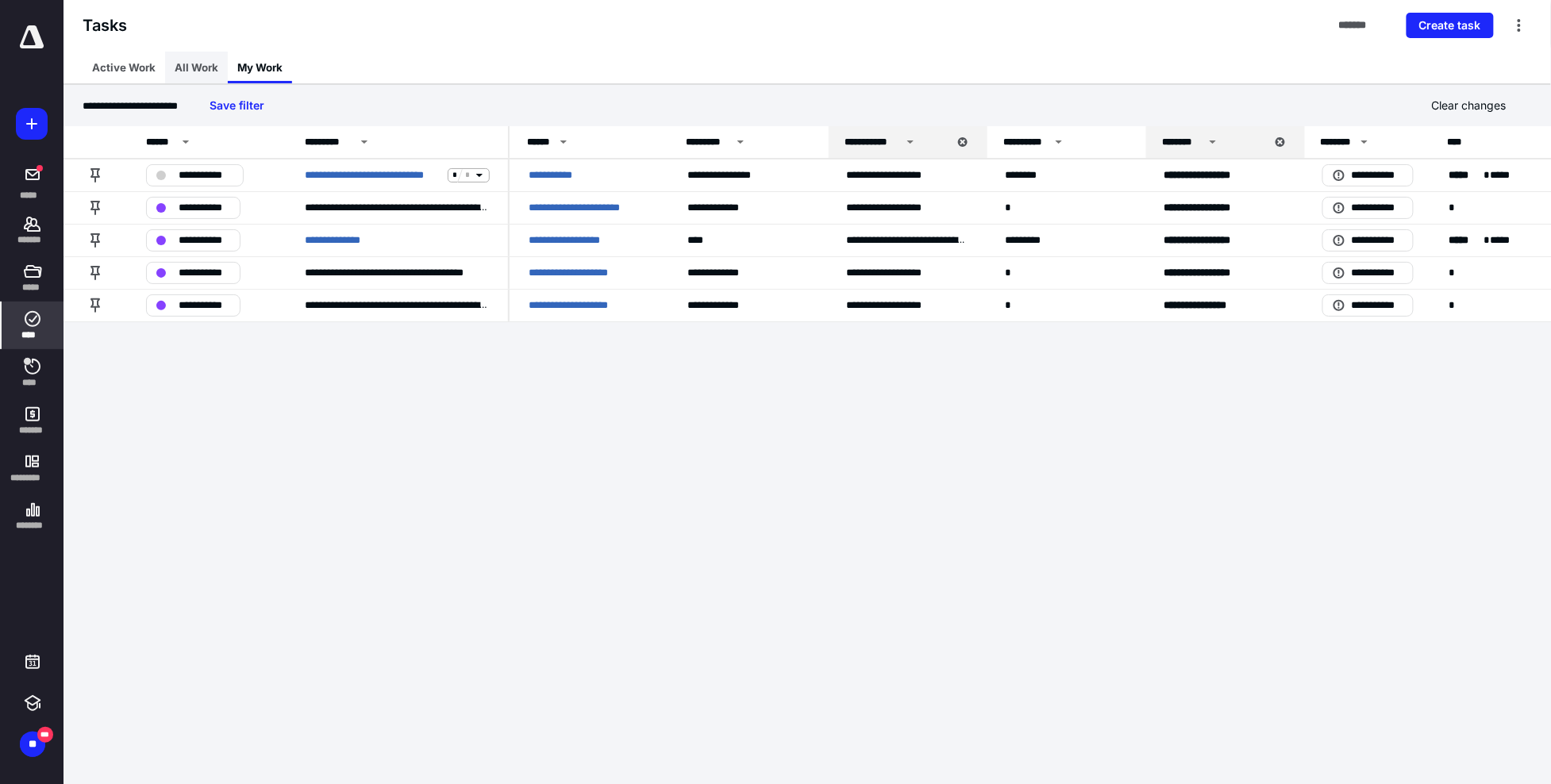 click on "All Work" at bounding box center (196, 67) 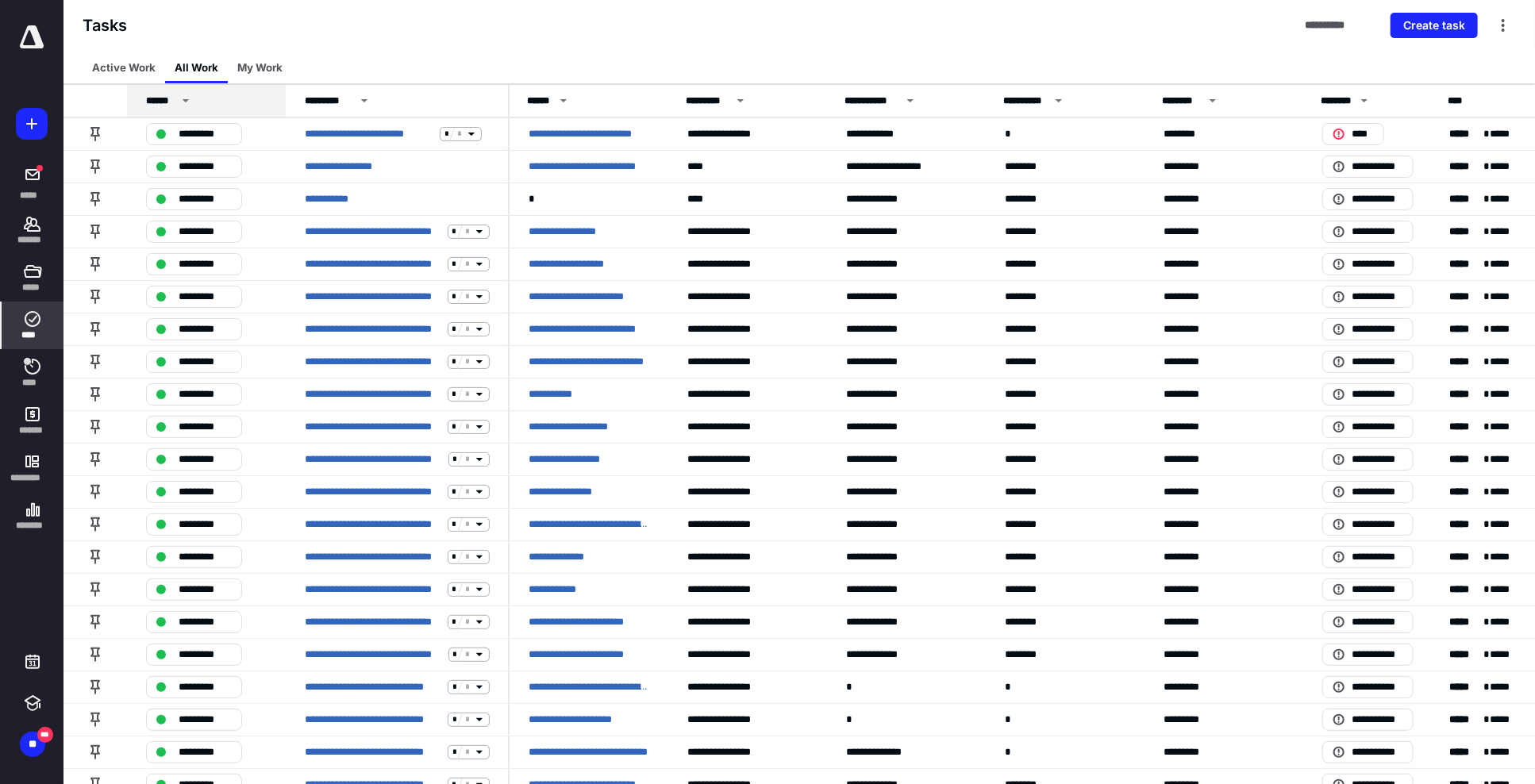 click on "******" at bounding box center (161, 101) 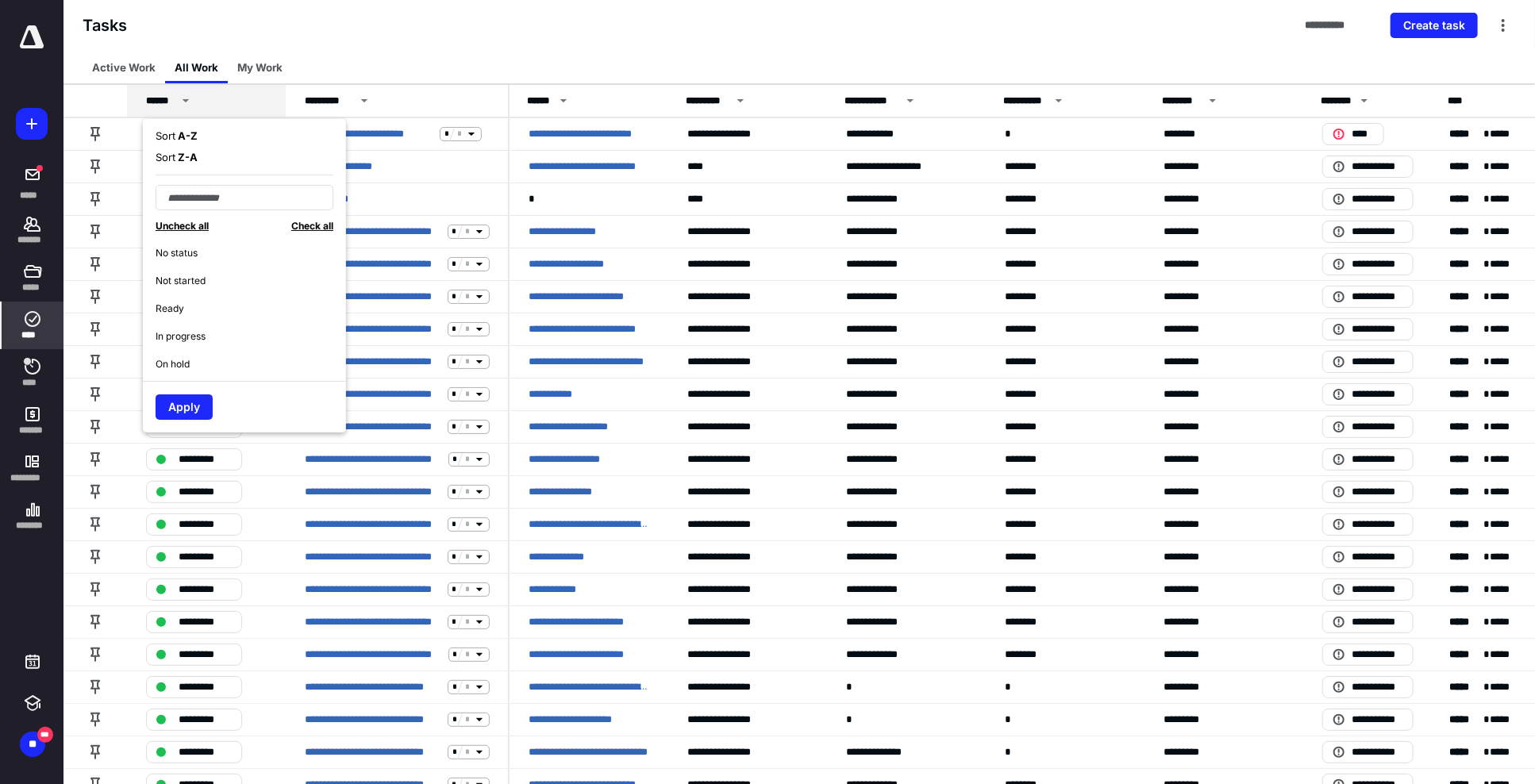 scroll, scrollTop: 136, scrollLeft: 0, axis: vertical 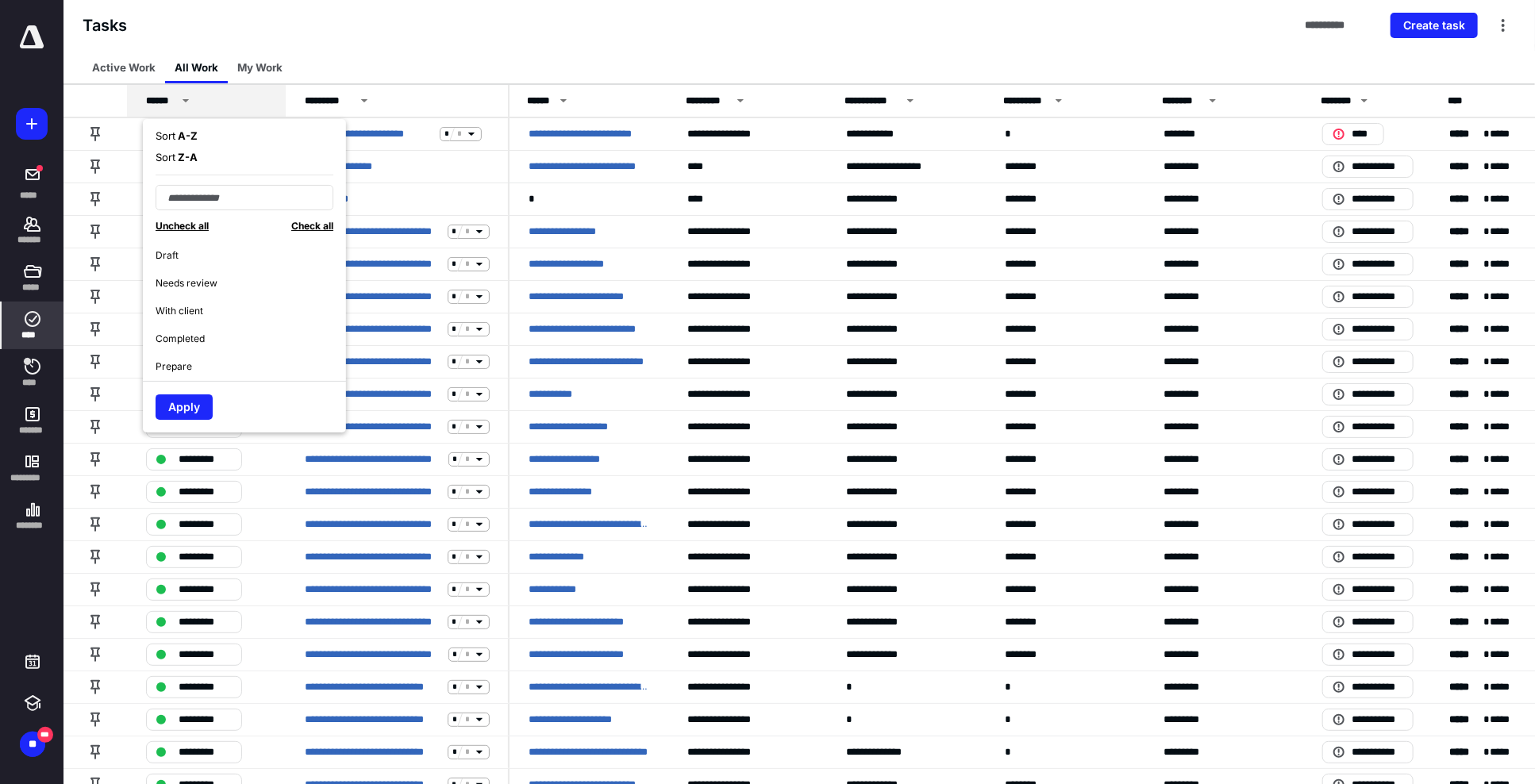 click on "Needs review" at bounding box center (251, 282) 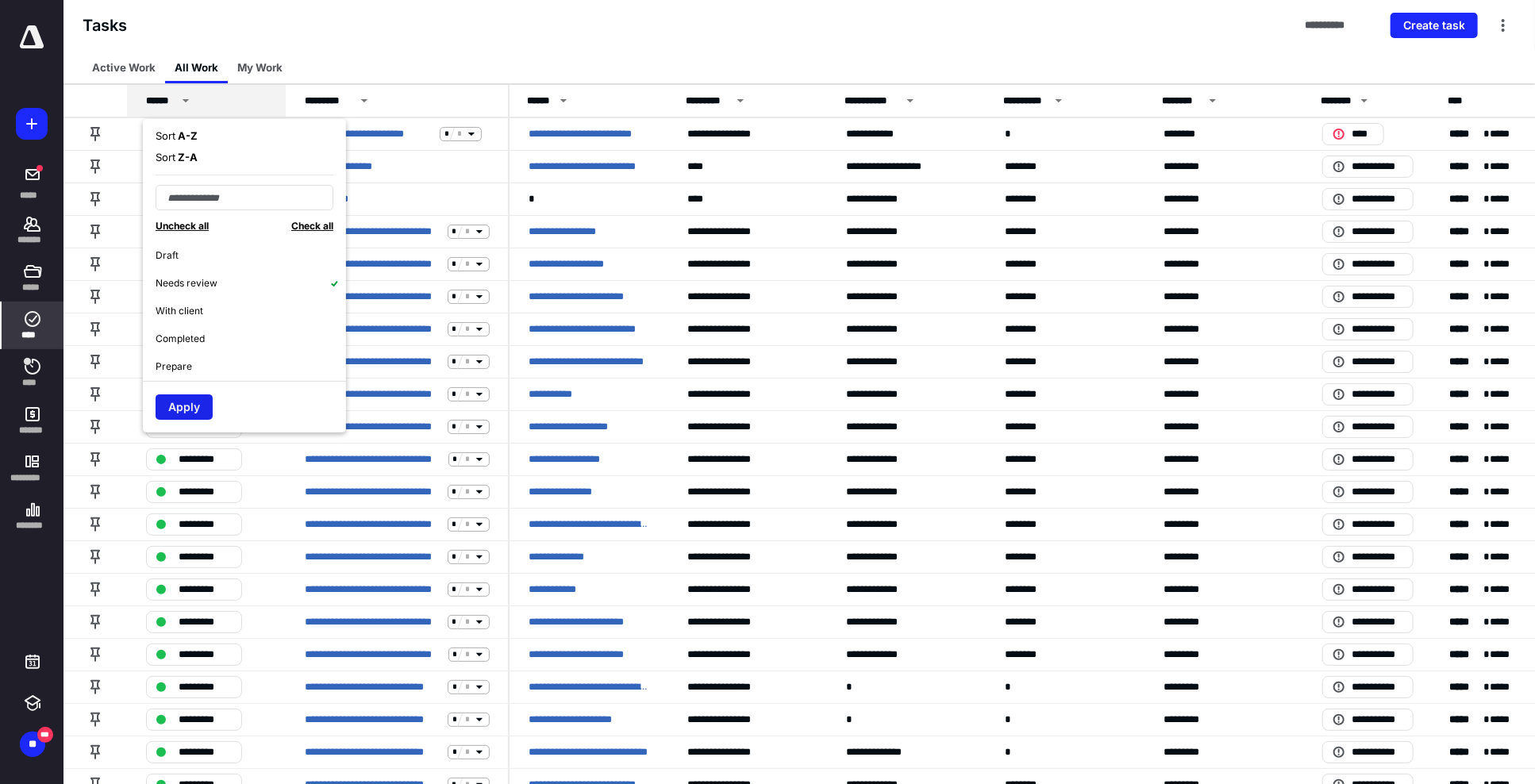click on "Apply" at bounding box center [184, 407] 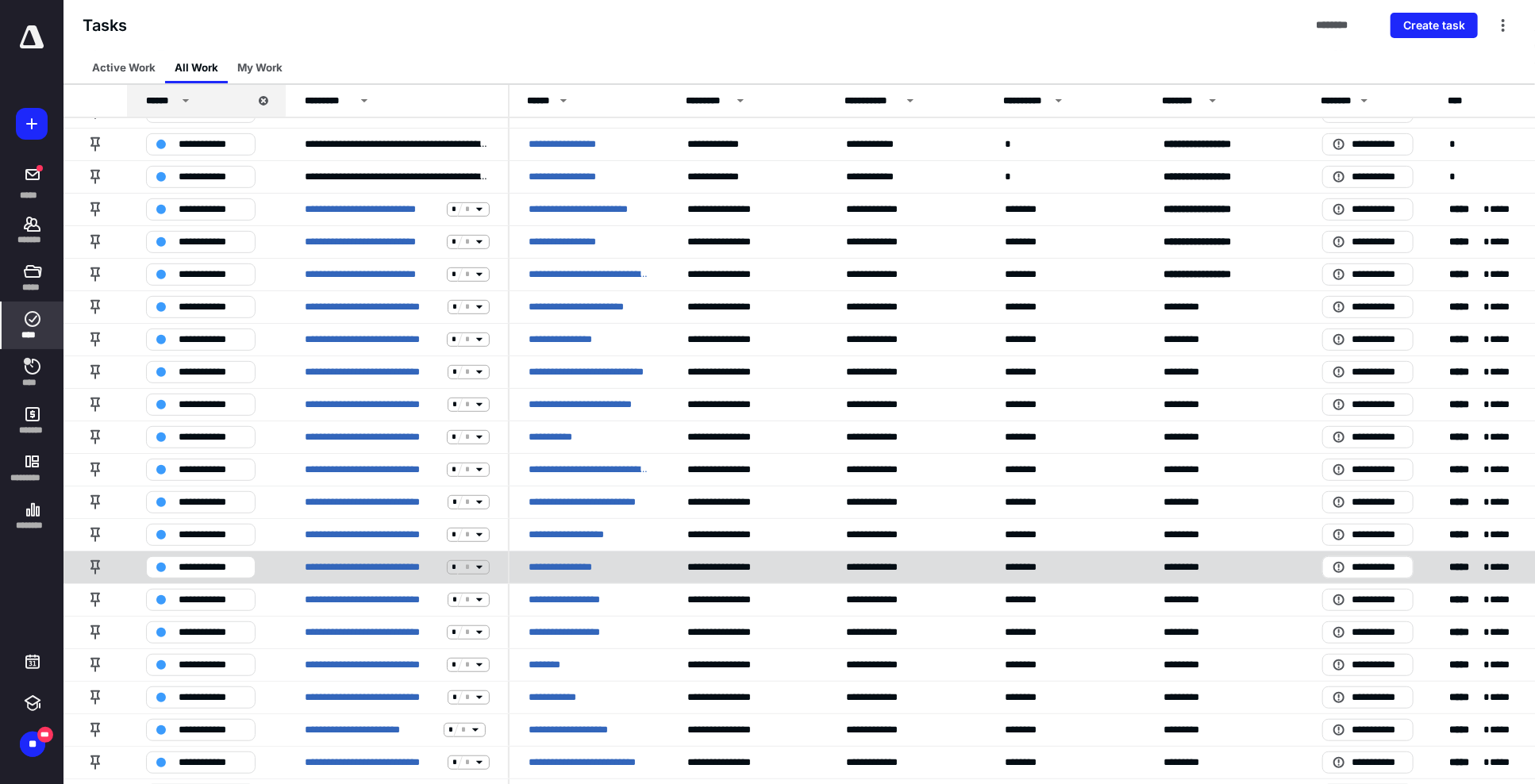 scroll, scrollTop: 455, scrollLeft: 0, axis: vertical 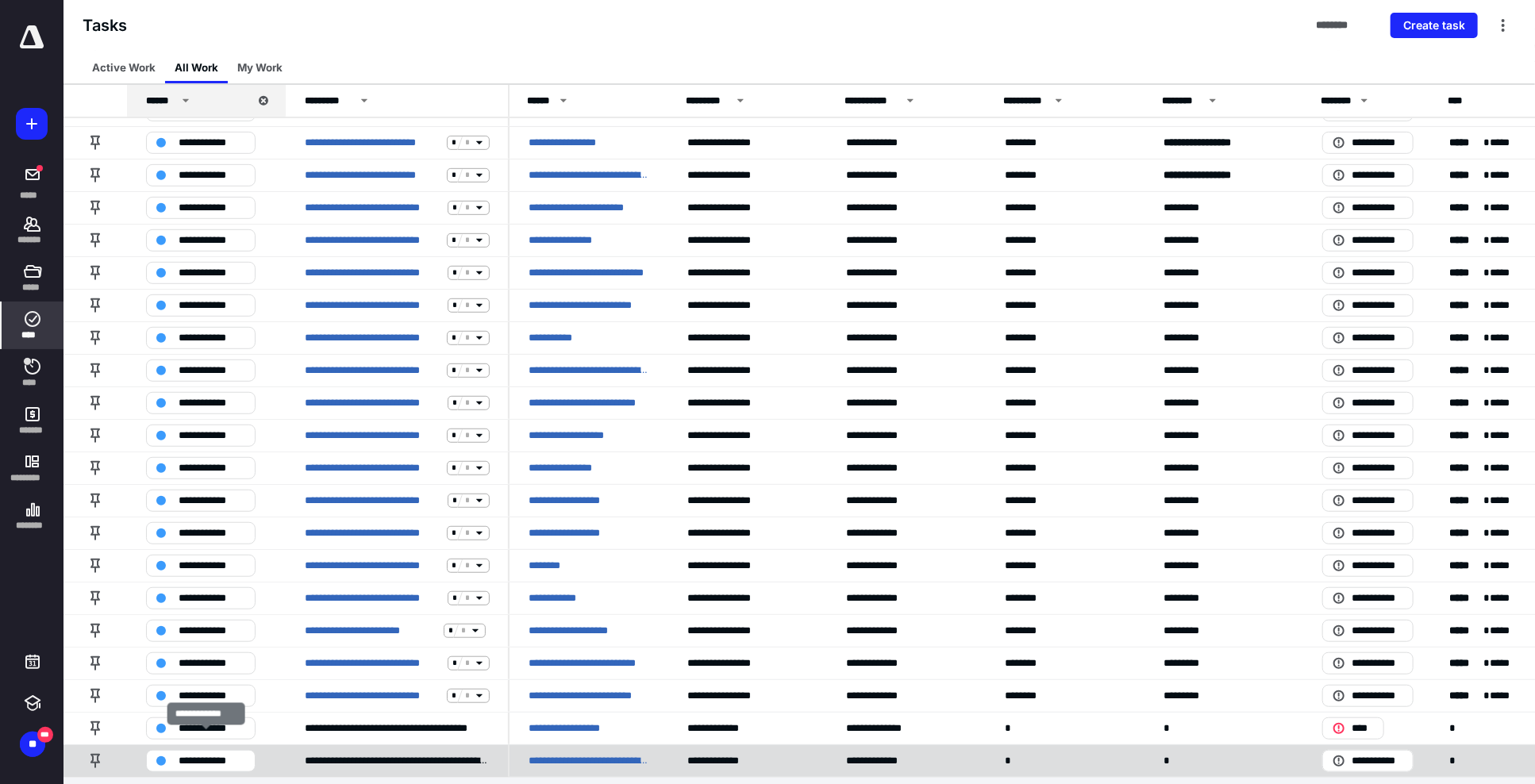 click on "**********" at bounding box center (212, 761) 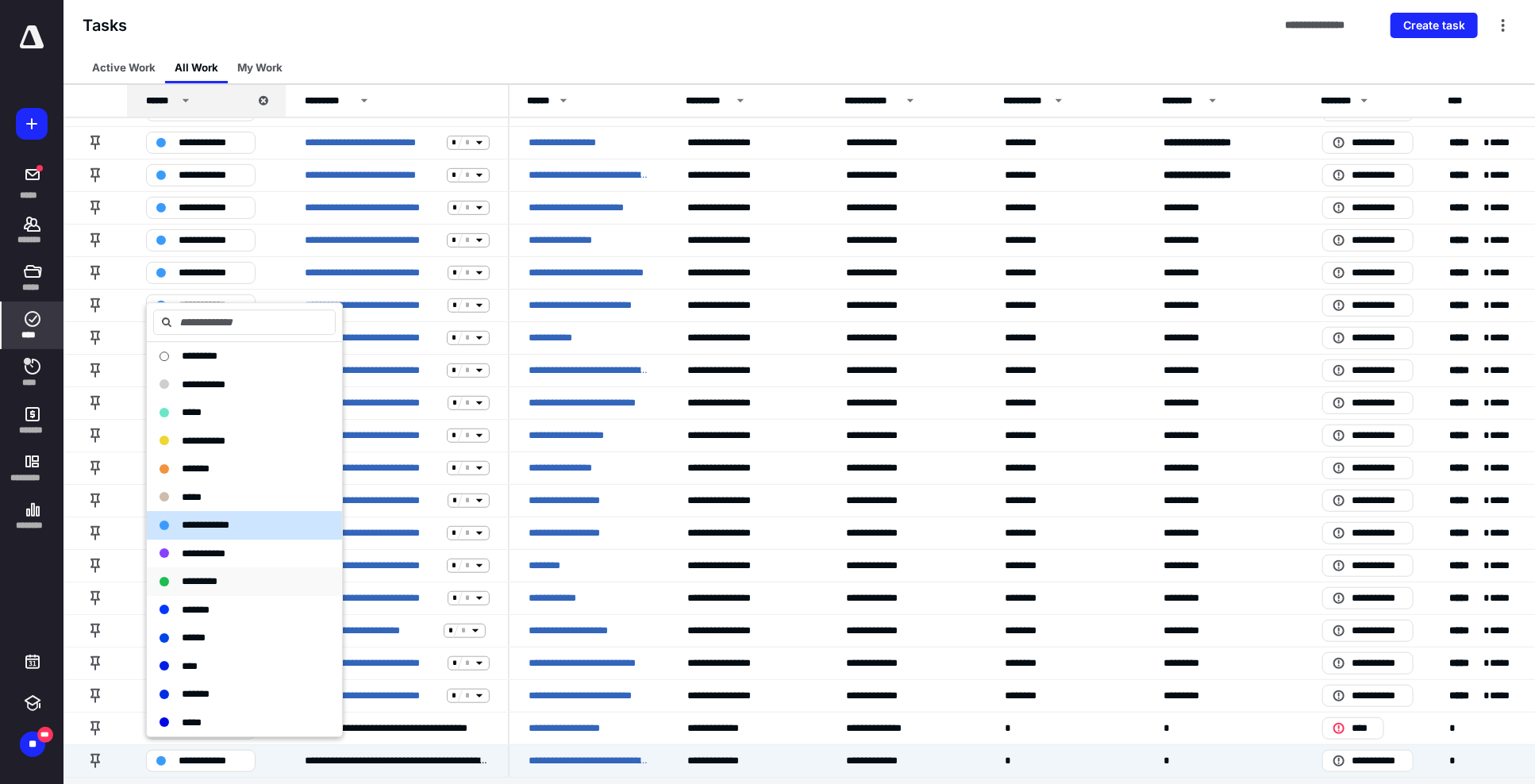 click on "*********" at bounding box center (199, 582) 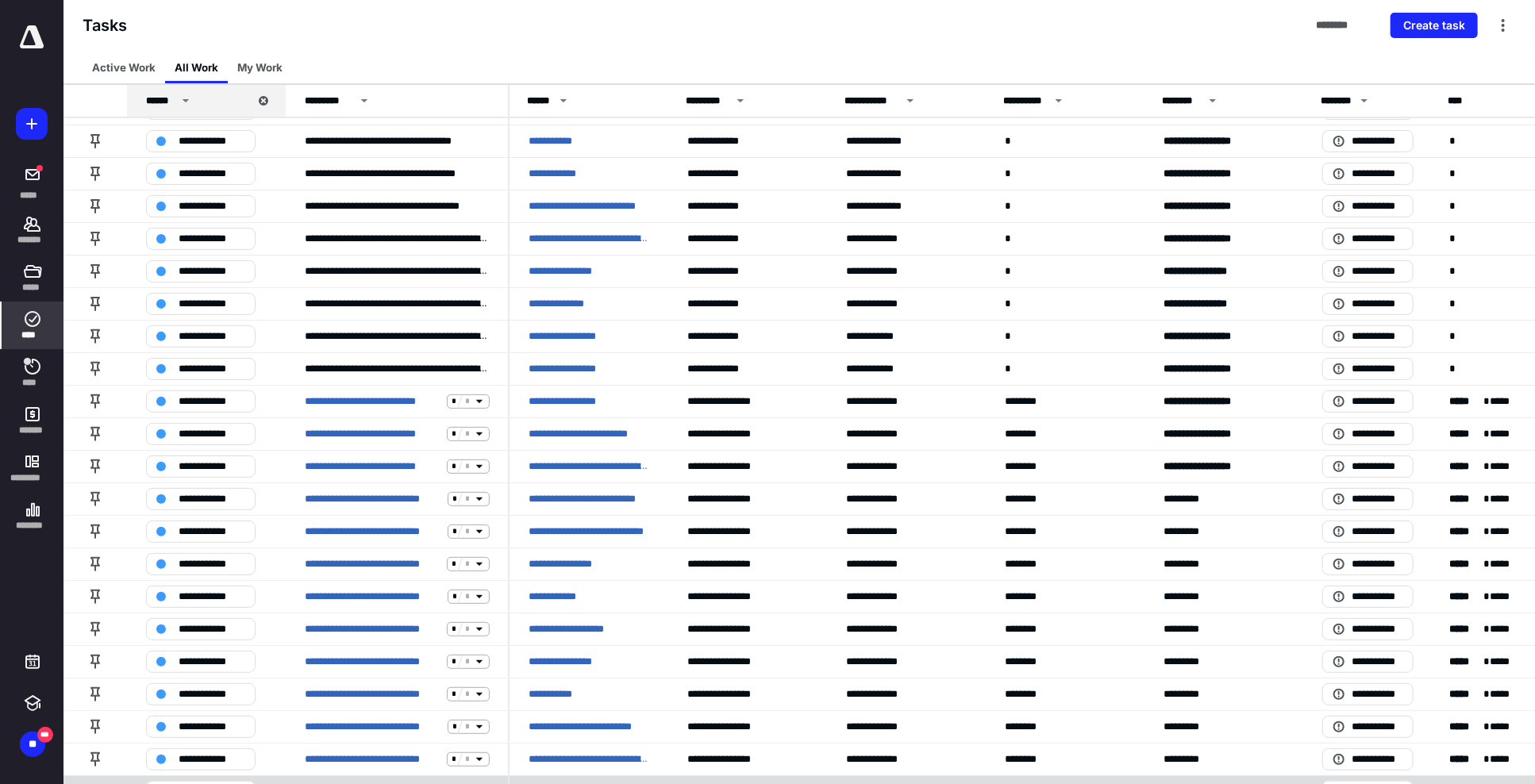 scroll, scrollTop: 0, scrollLeft: 0, axis: both 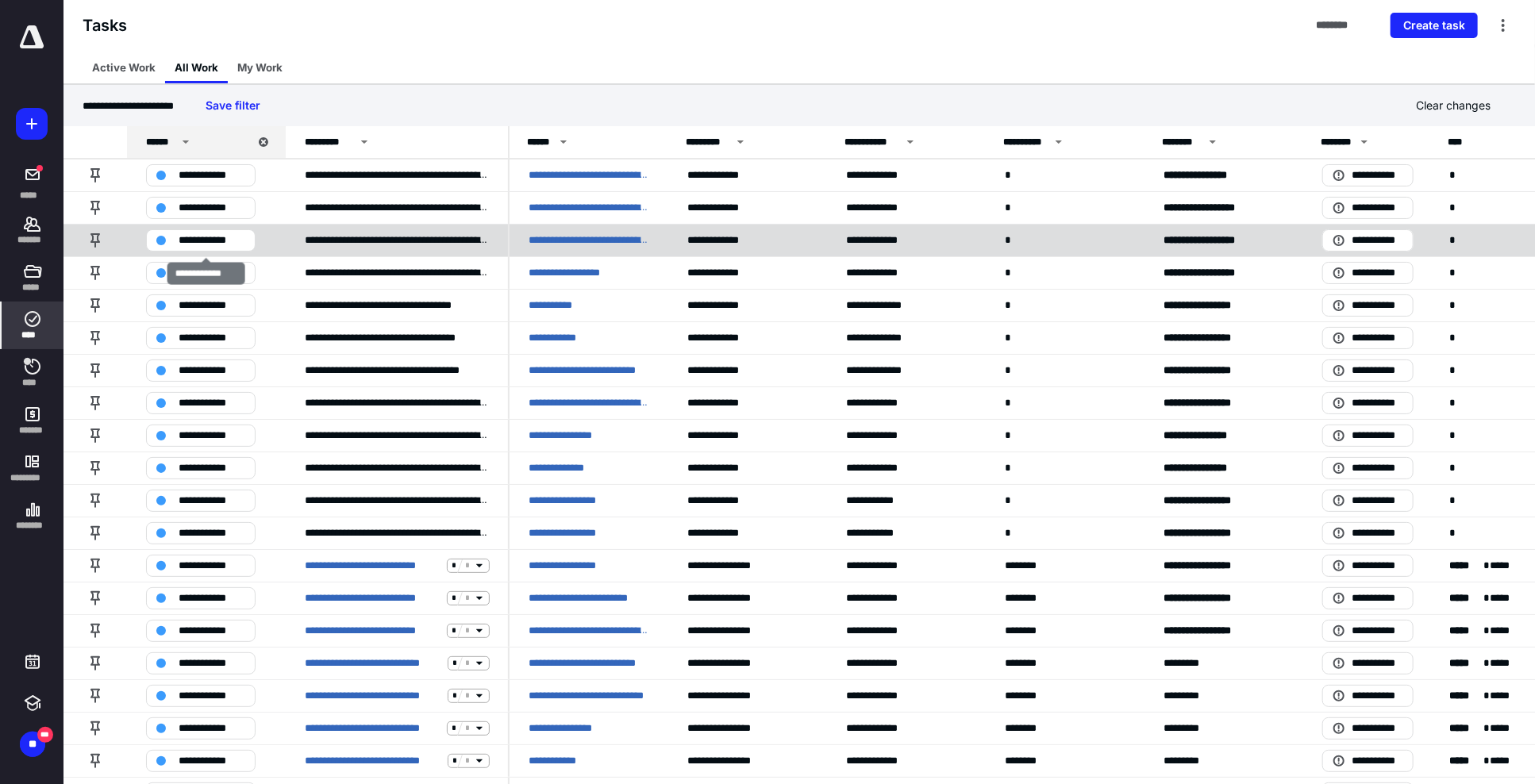 click on "**********" at bounding box center [212, 240] 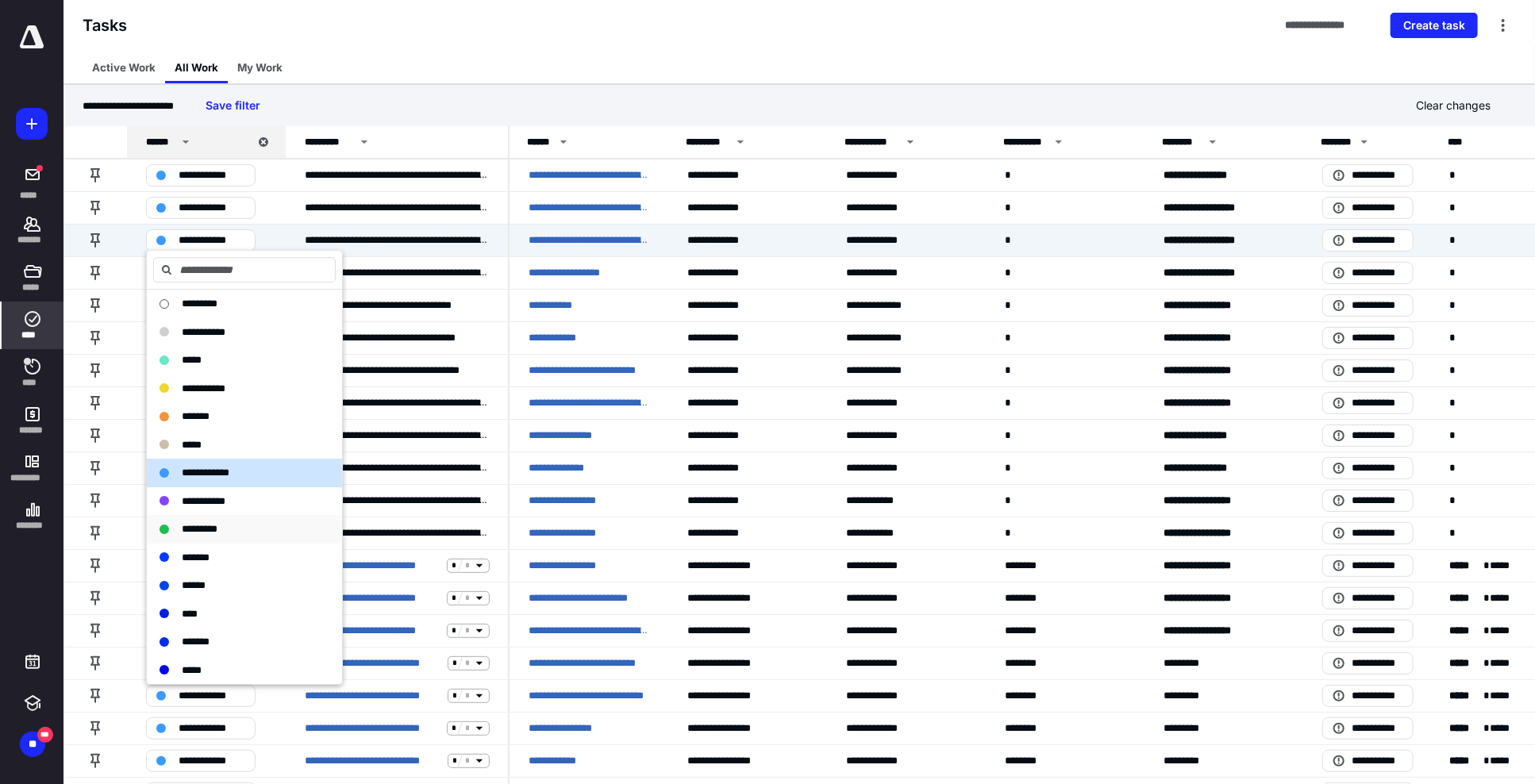 click on "*********" at bounding box center [199, 528] 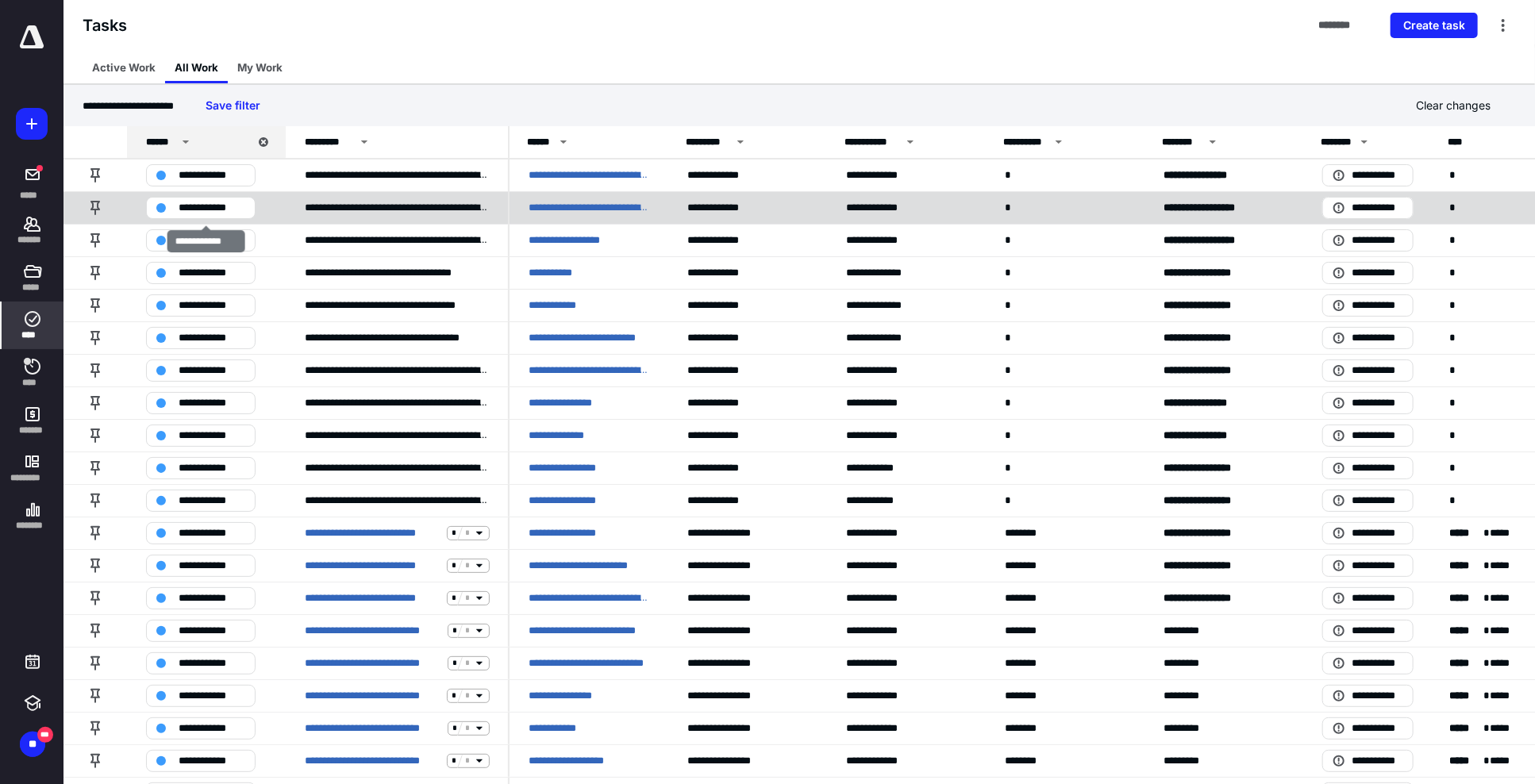 click on "**********" at bounding box center (212, 208) 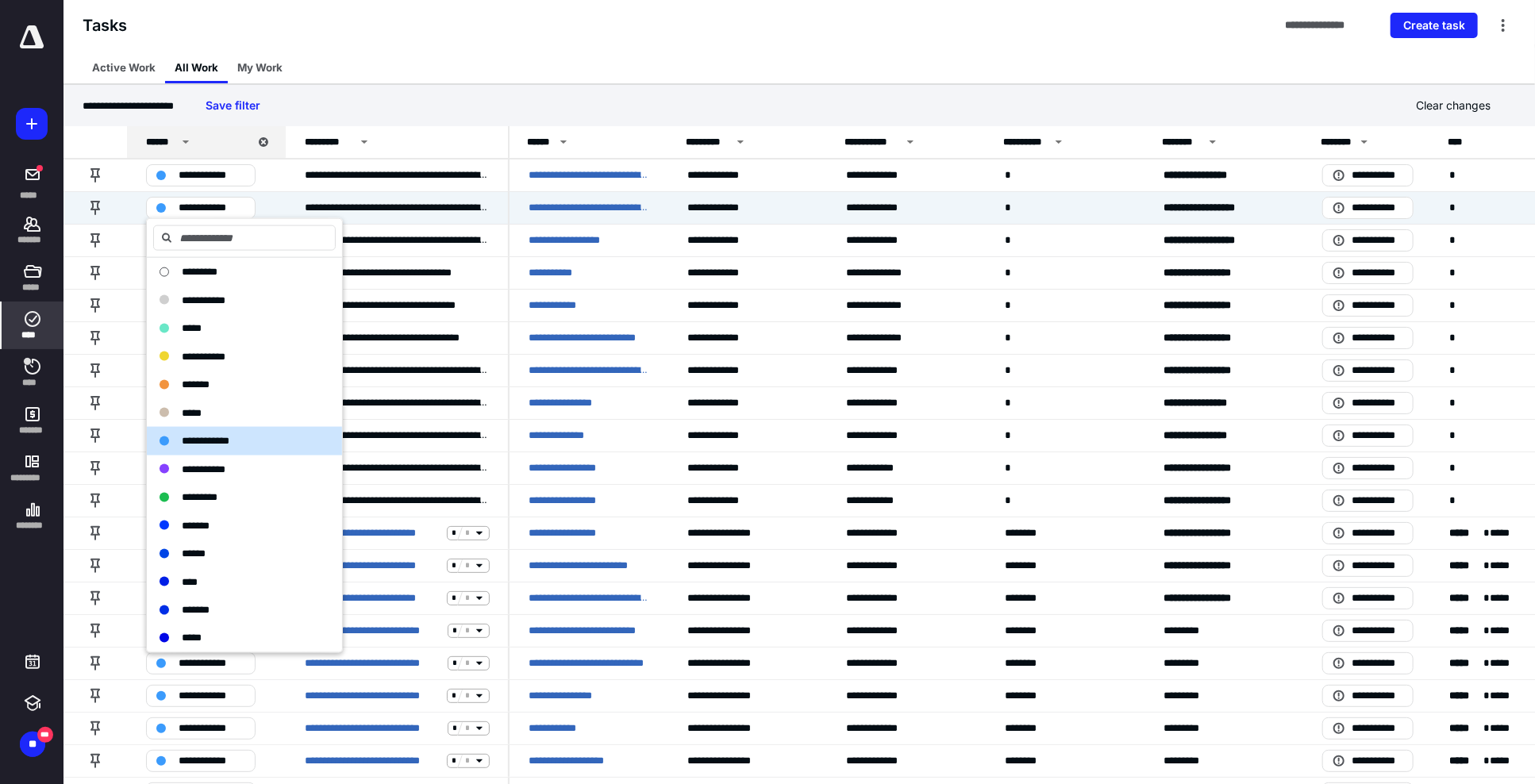 click on "Active Work All Work My Work" at bounding box center [799, 67] 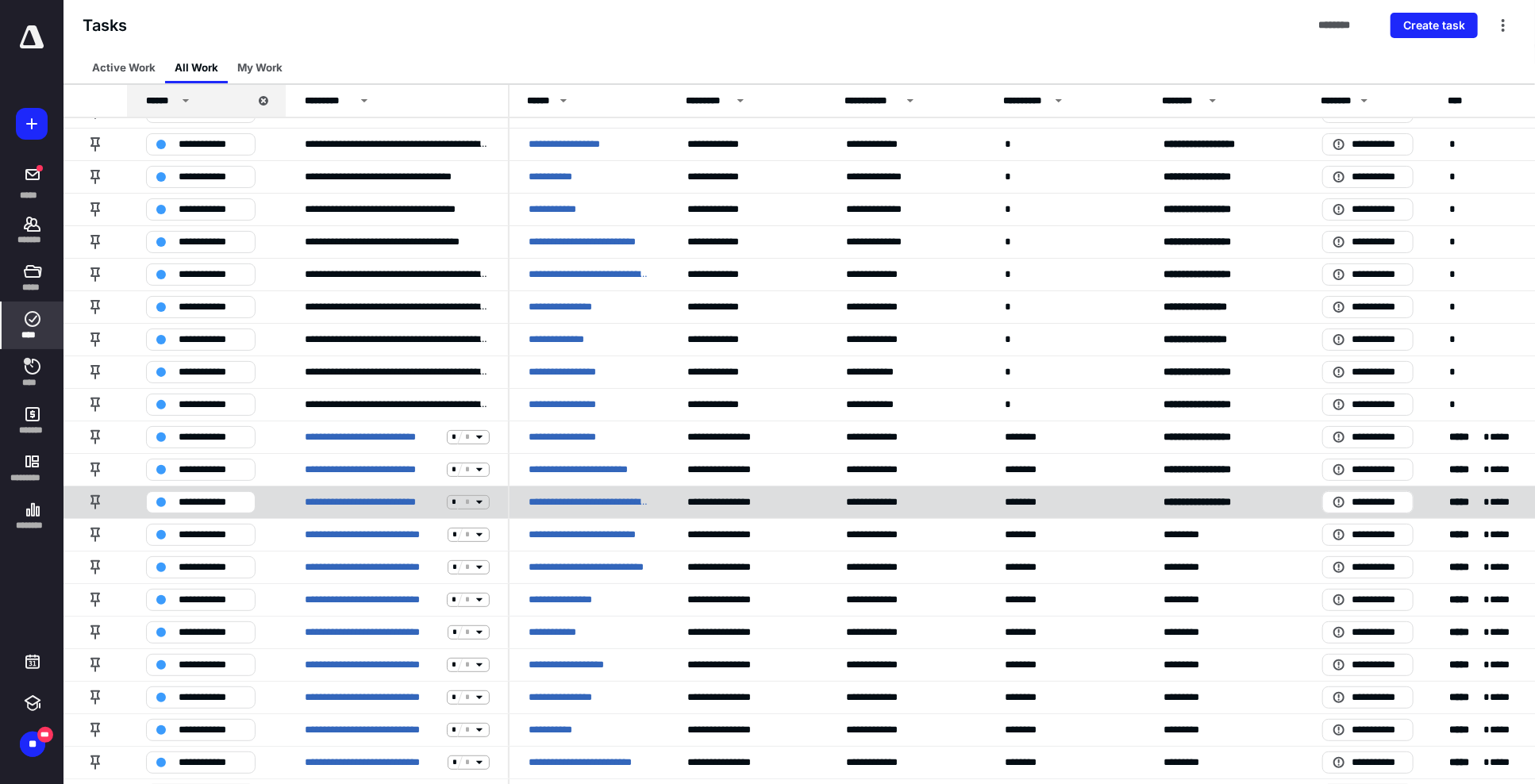 scroll, scrollTop: 121, scrollLeft: 0, axis: vertical 